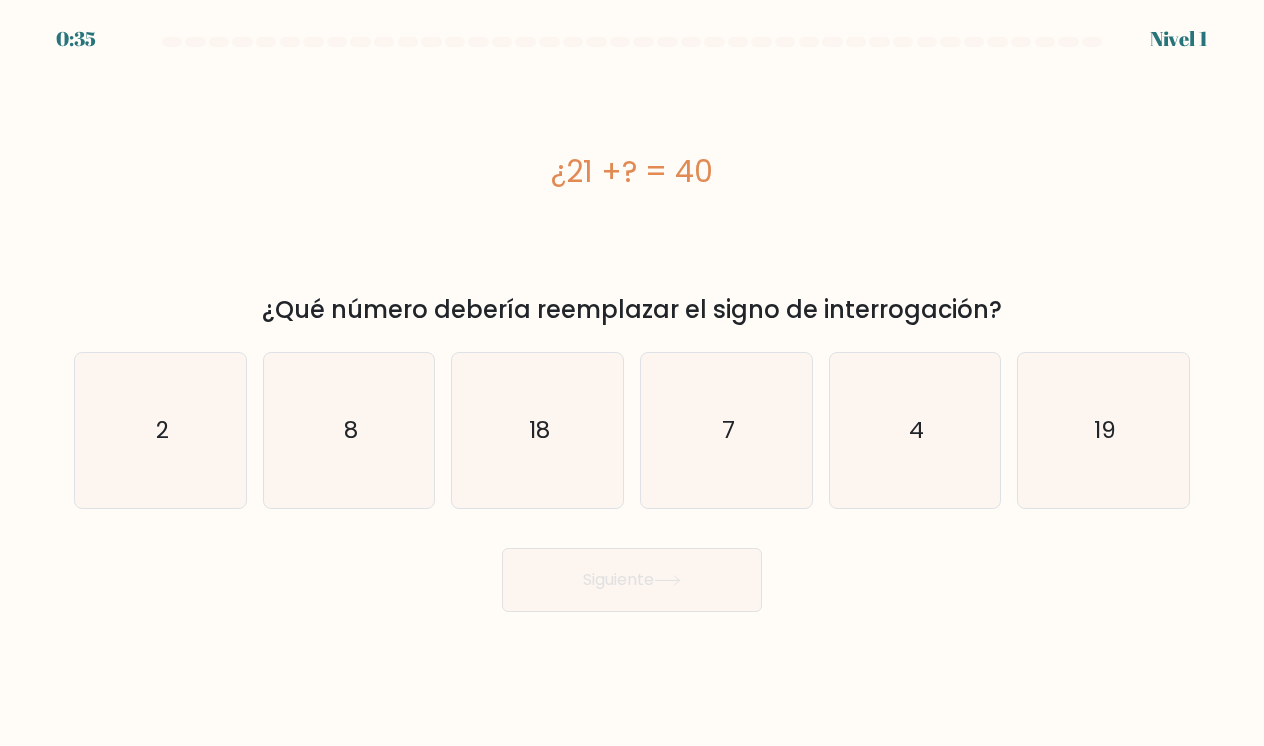 scroll, scrollTop: 0, scrollLeft: 0, axis: both 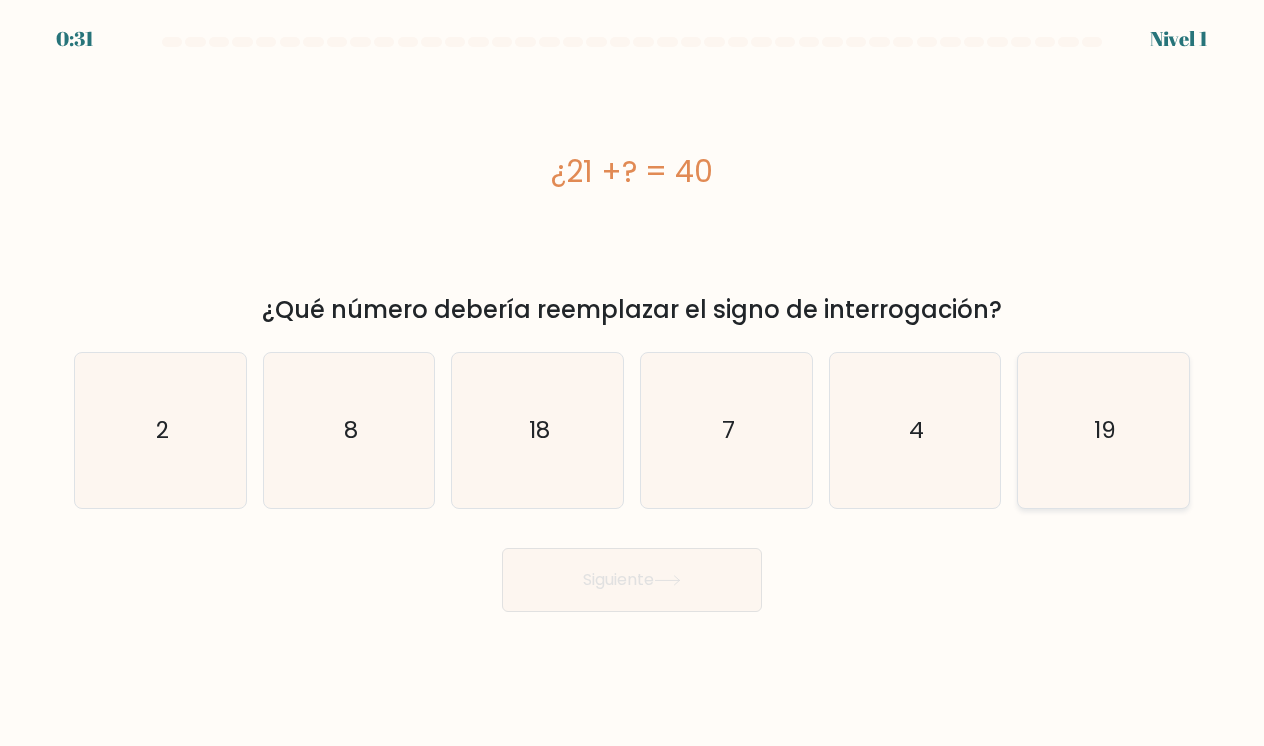 click on "19" 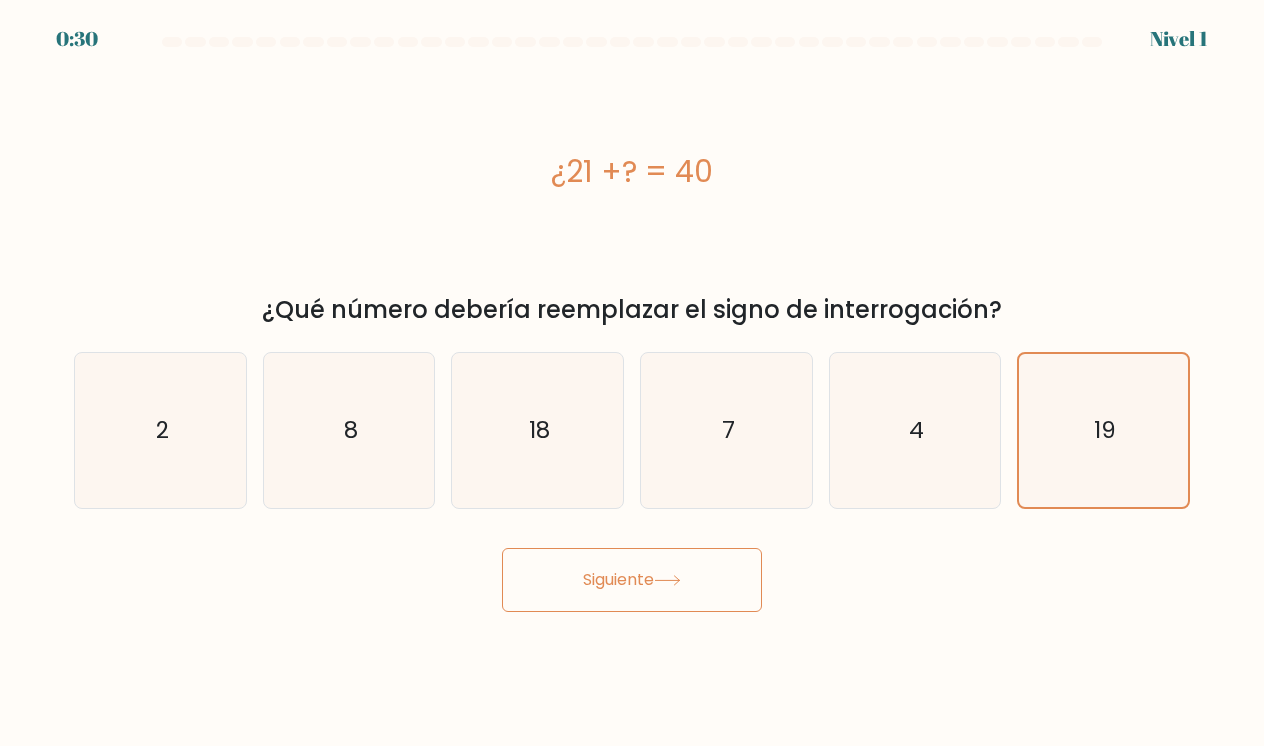 click on "Siguiente" at bounding box center [632, 580] 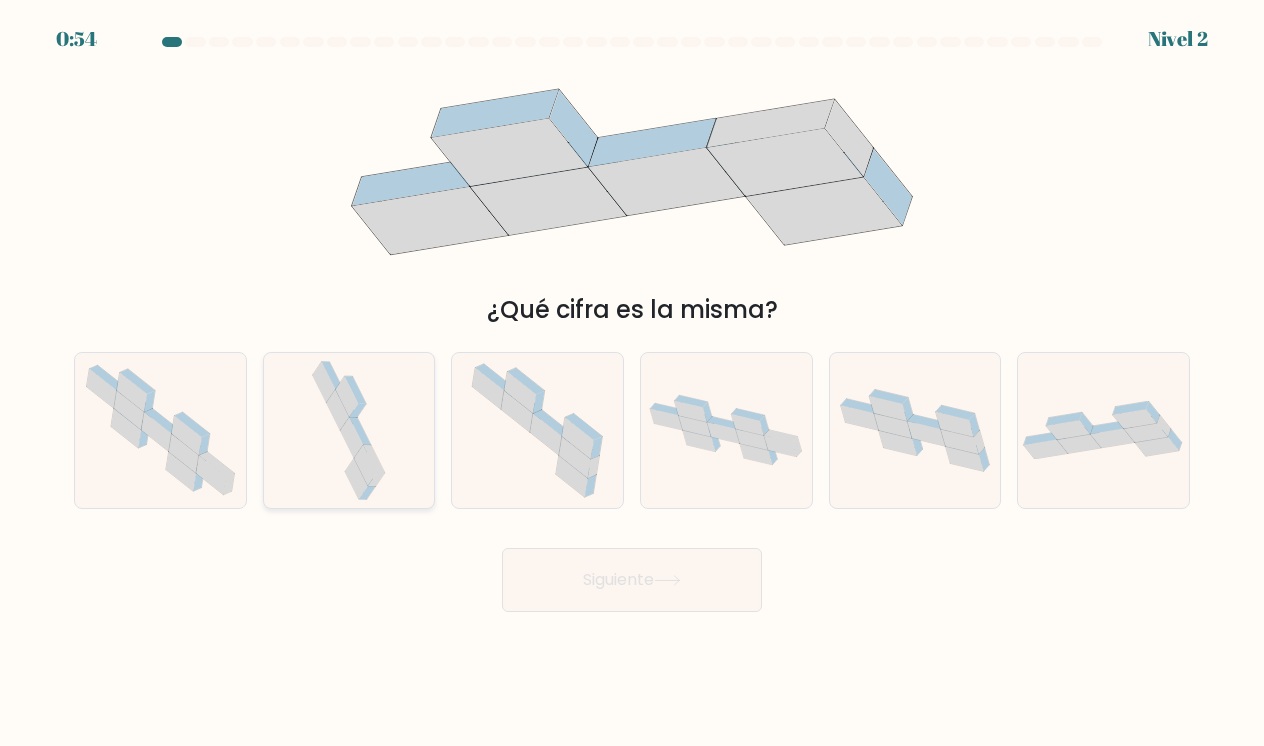 click 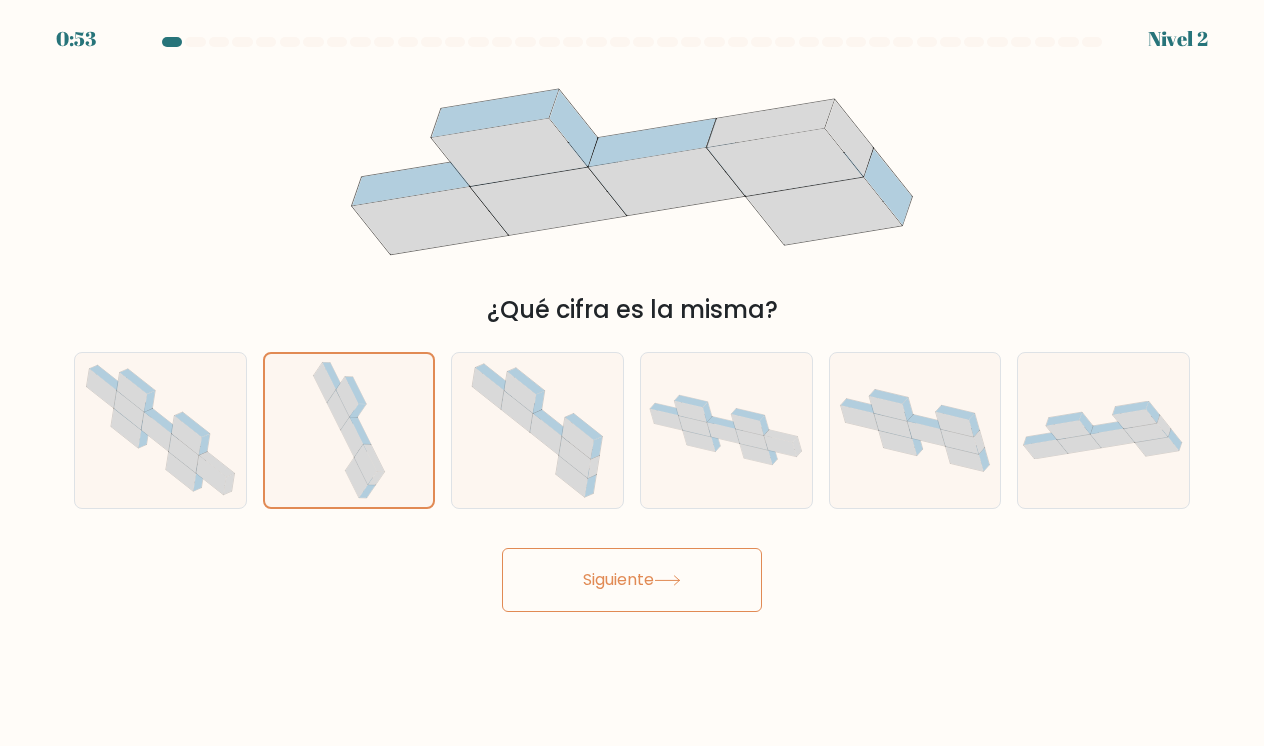click on "Siguiente" at bounding box center [632, 580] 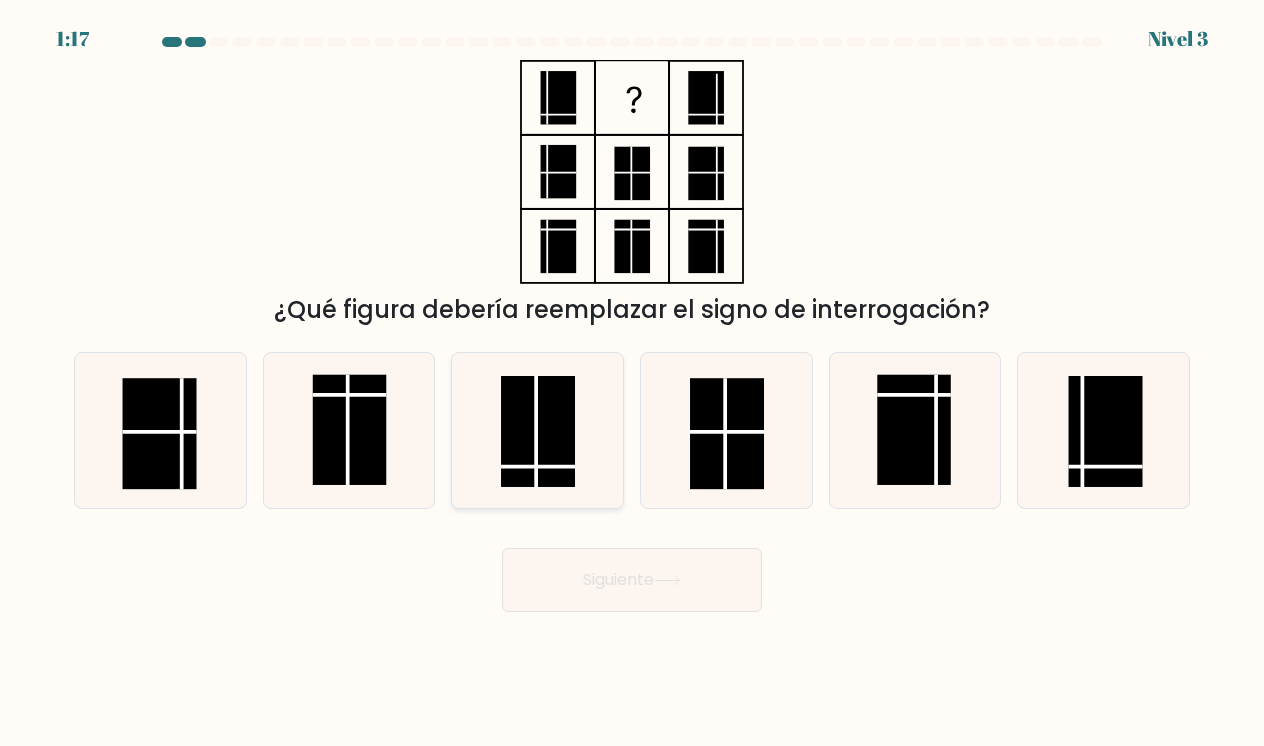 click 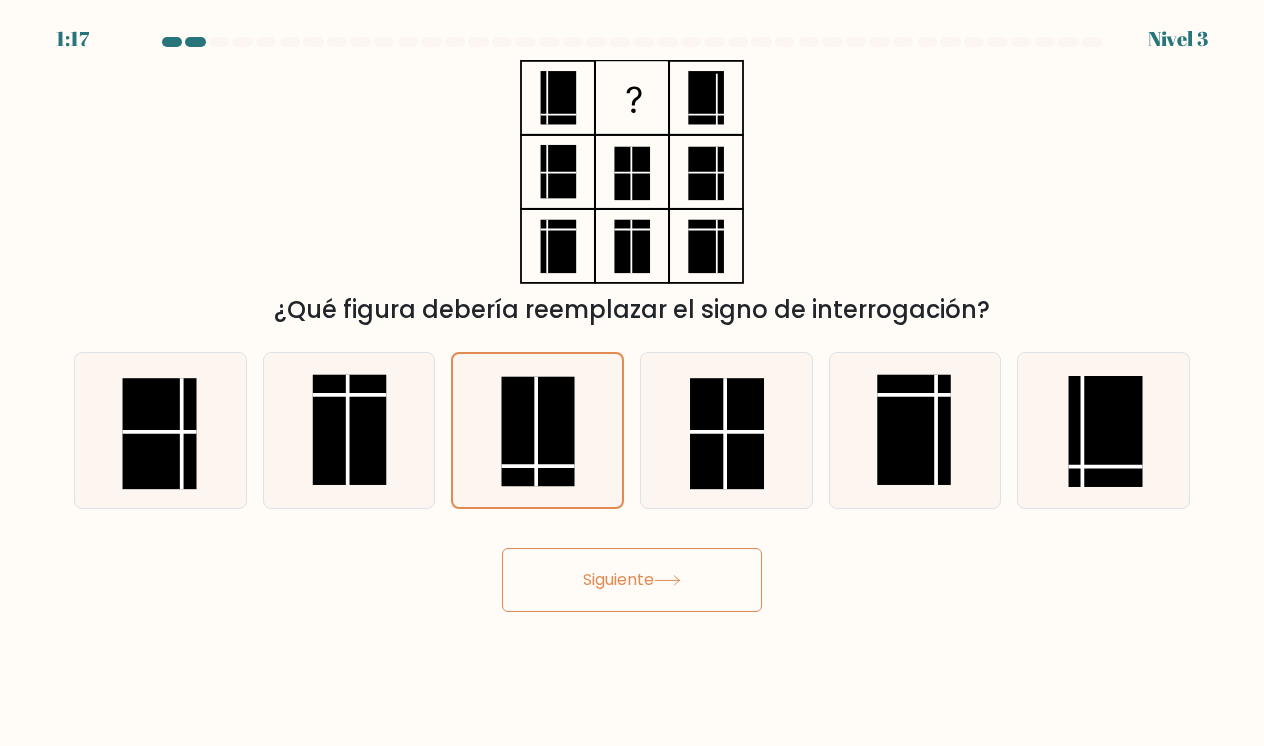 click on "Siguiente" at bounding box center (632, 580) 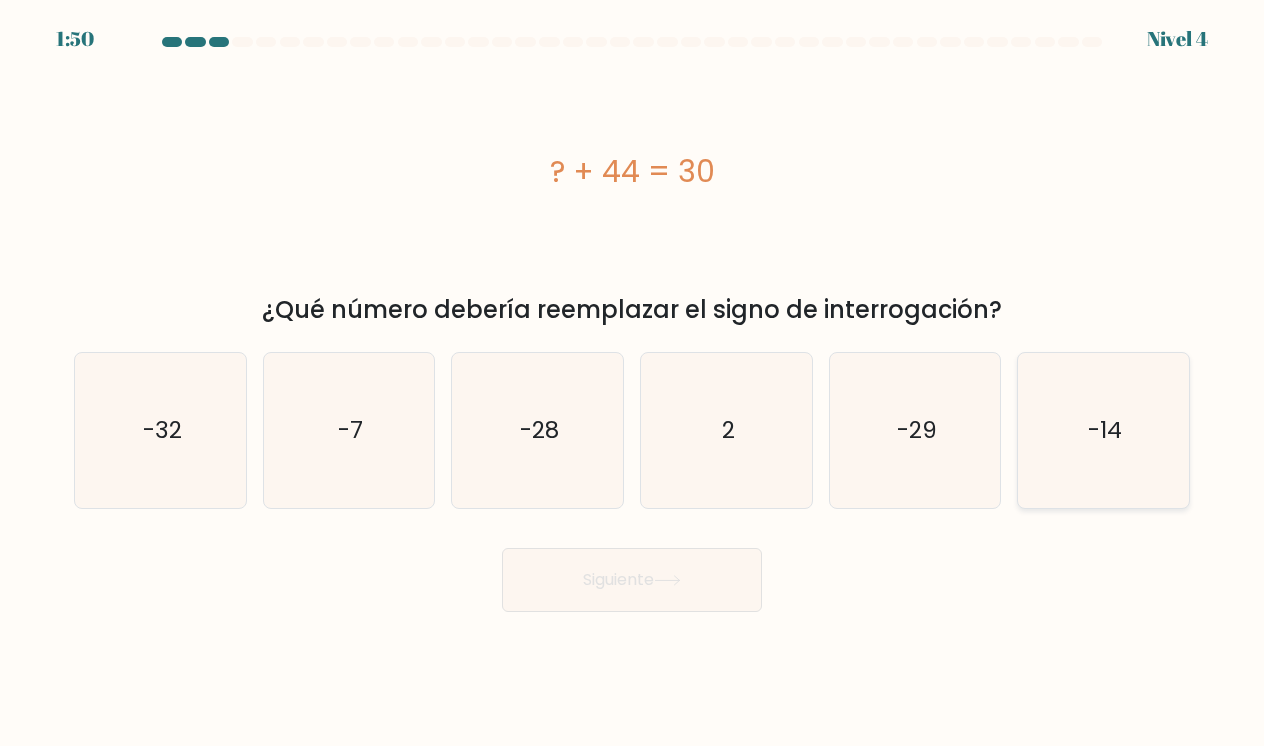 click on "-14" 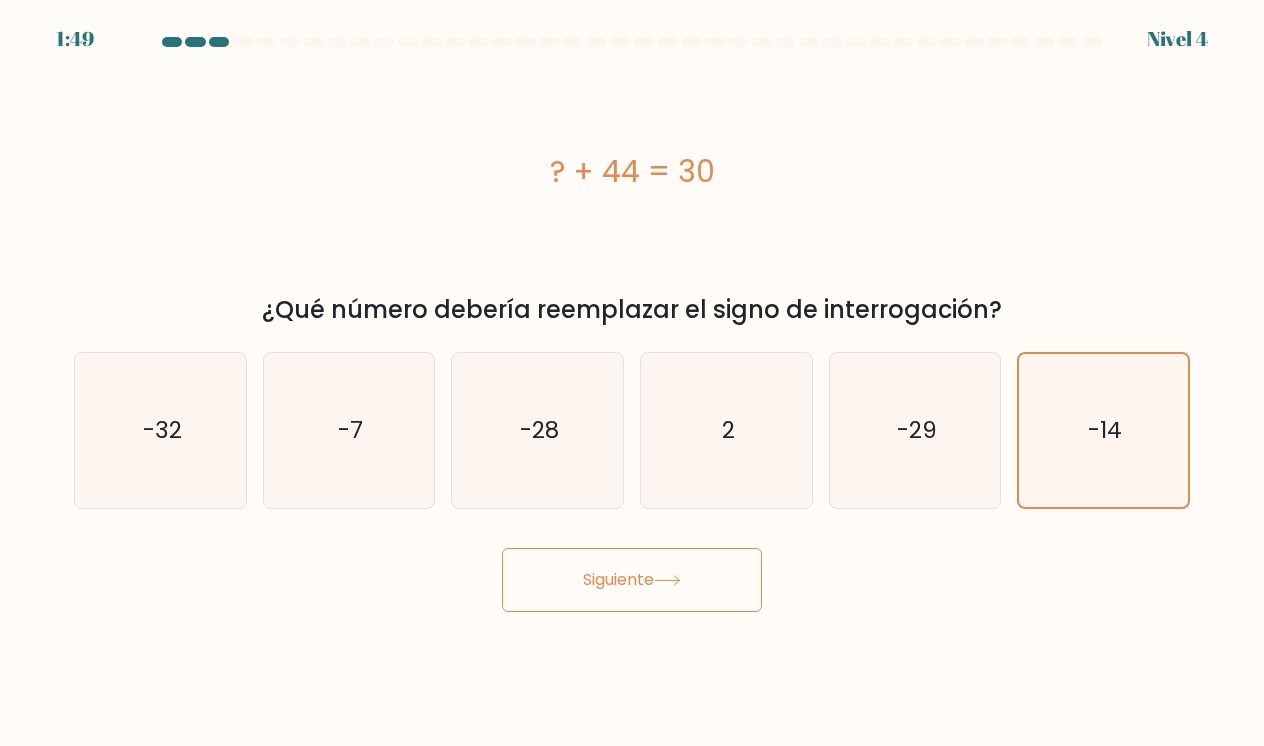 click on "Siguiente" at bounding box center [632, 580] 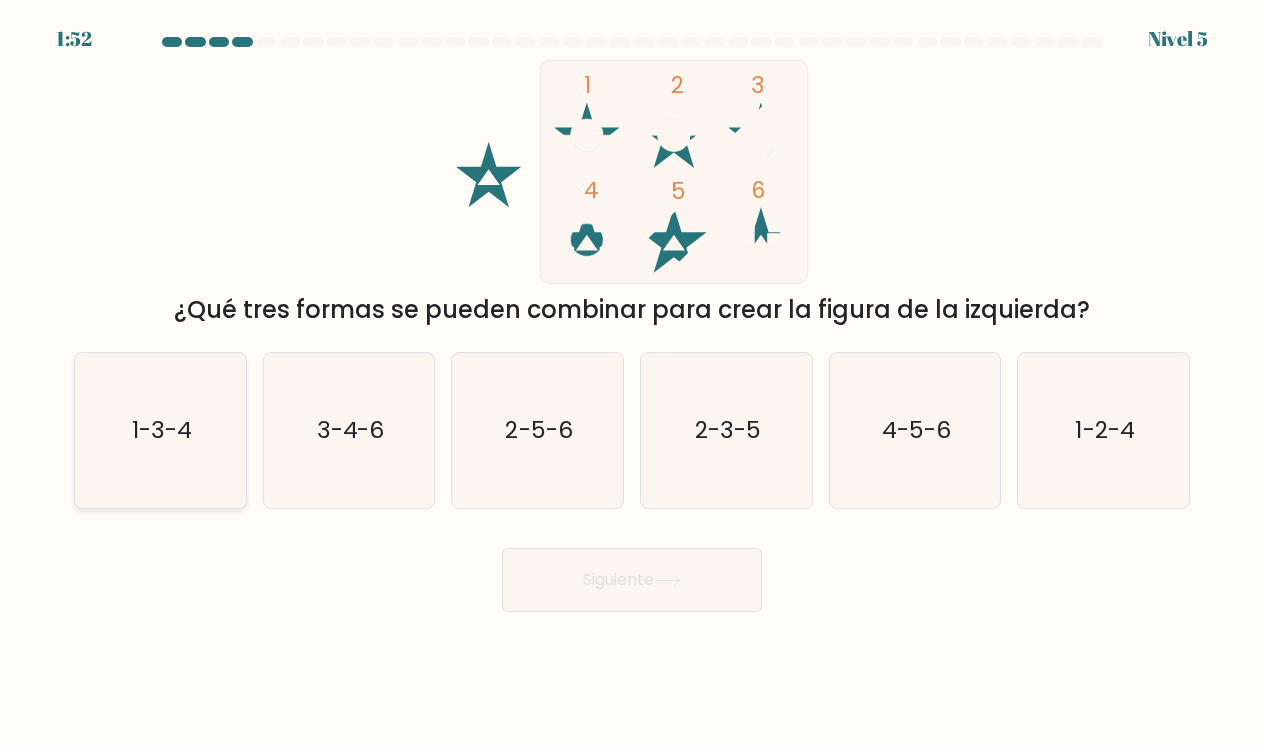 click on "1-3-4" 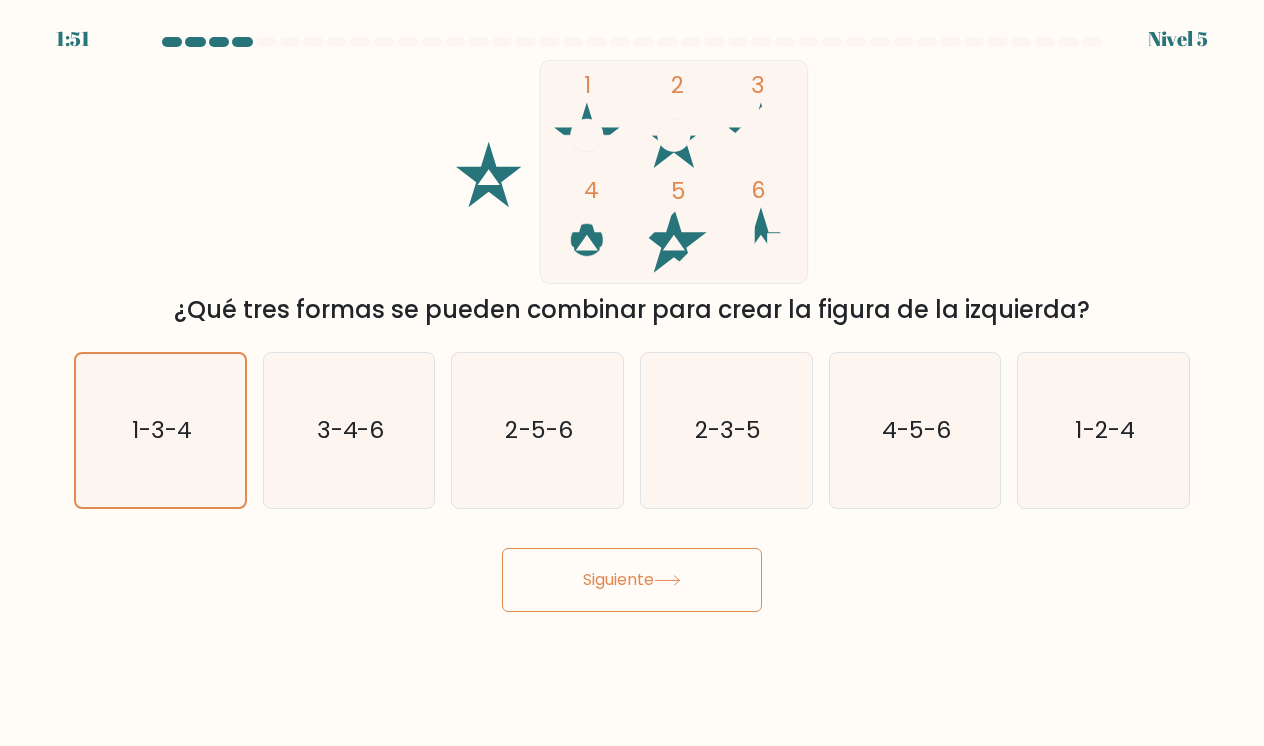 click on "Siguiente" at bounding box center [632, 580] 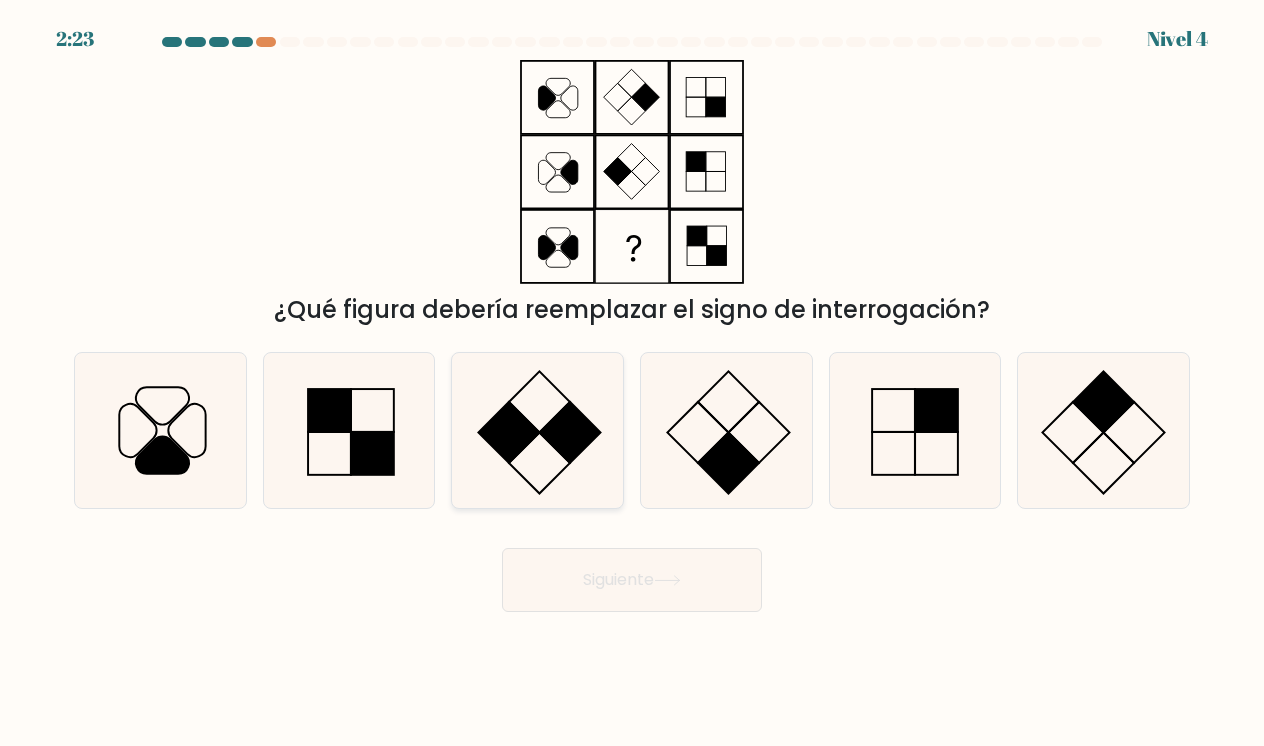click 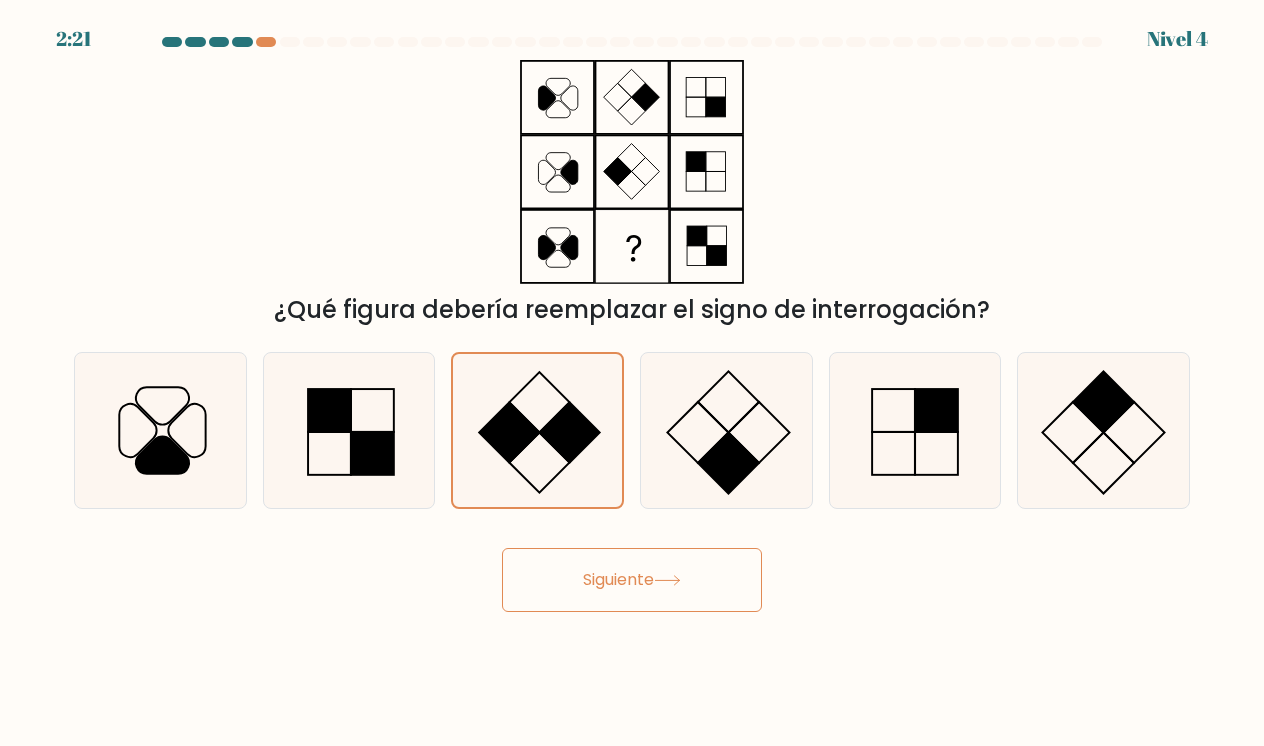click on "Siguiente" at bounding box center [632, 580] 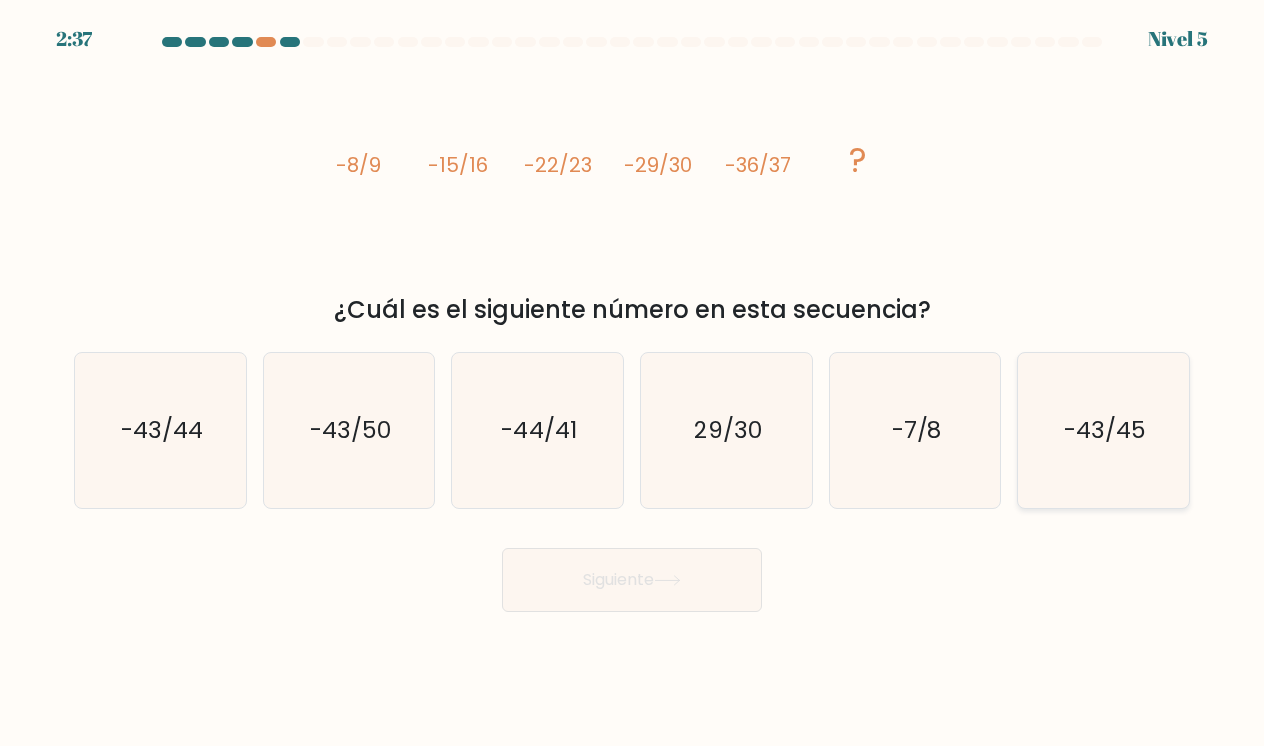 click on "-43/45" 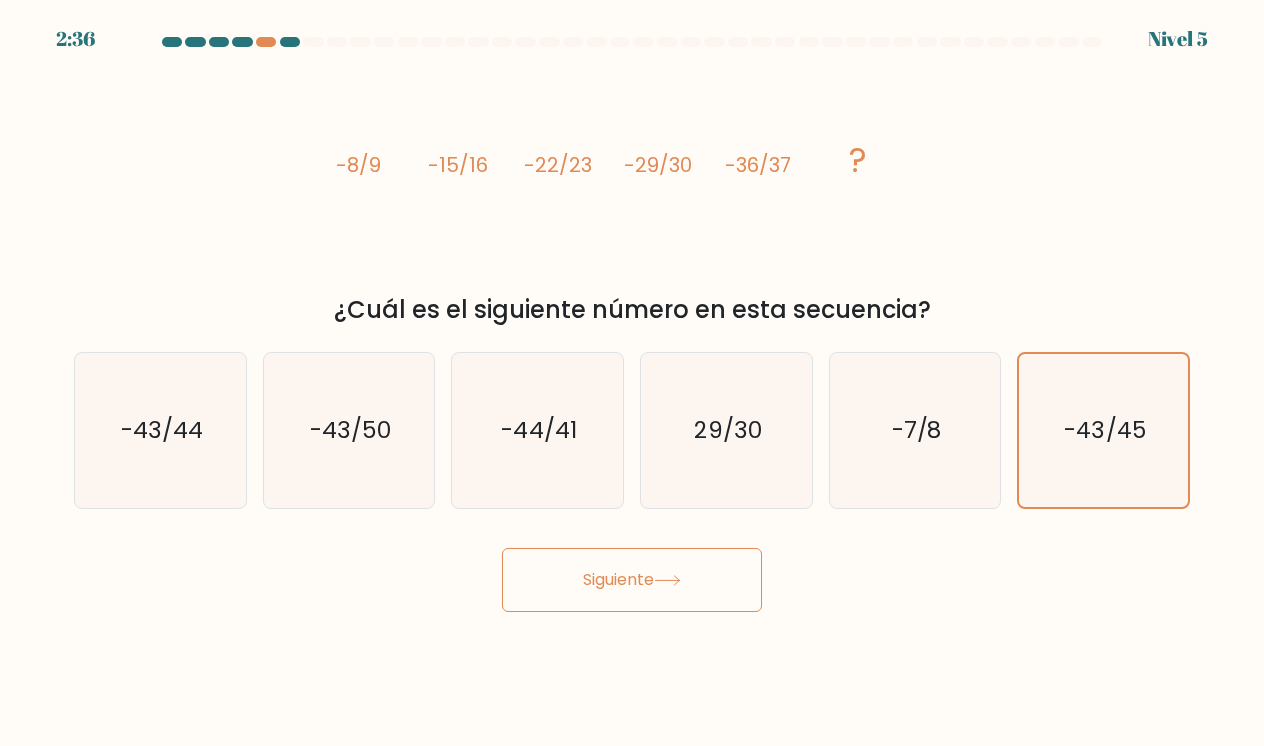 click on "Siguiente" at bounding box center [632, 580] 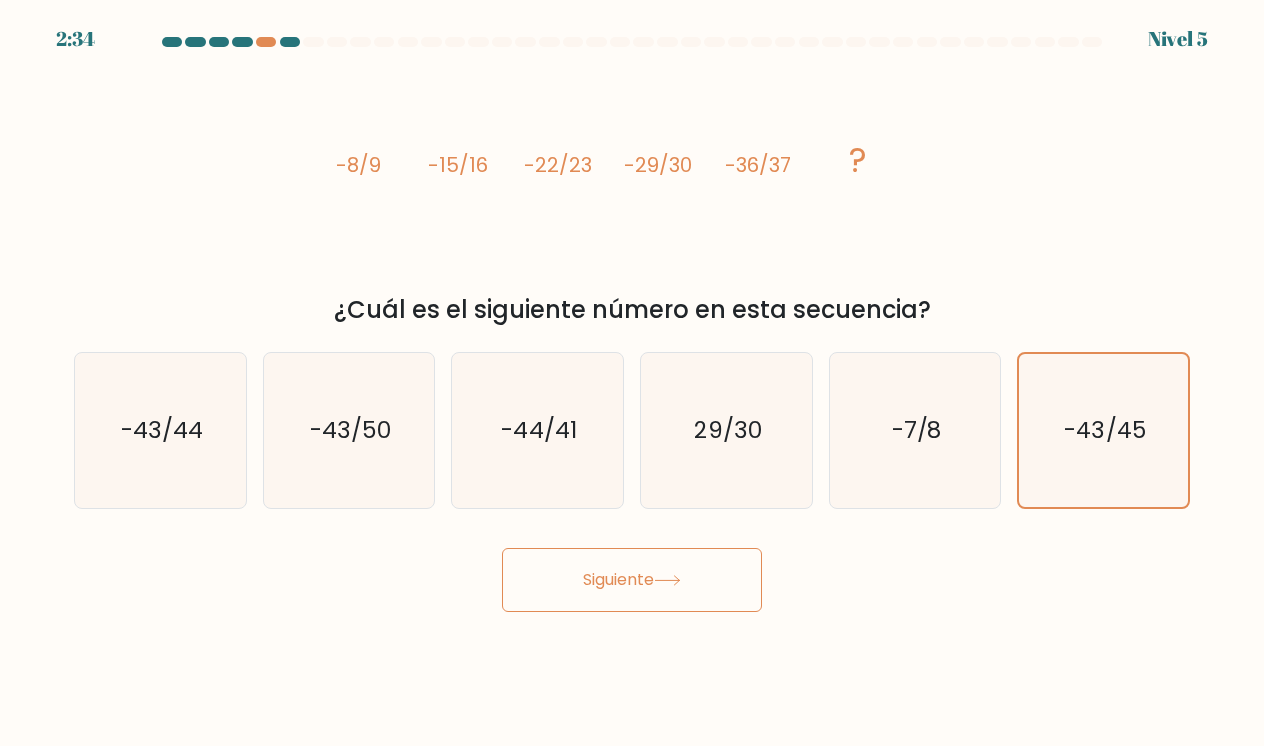 click on "Siguiente" at bounding box center [632, 580] 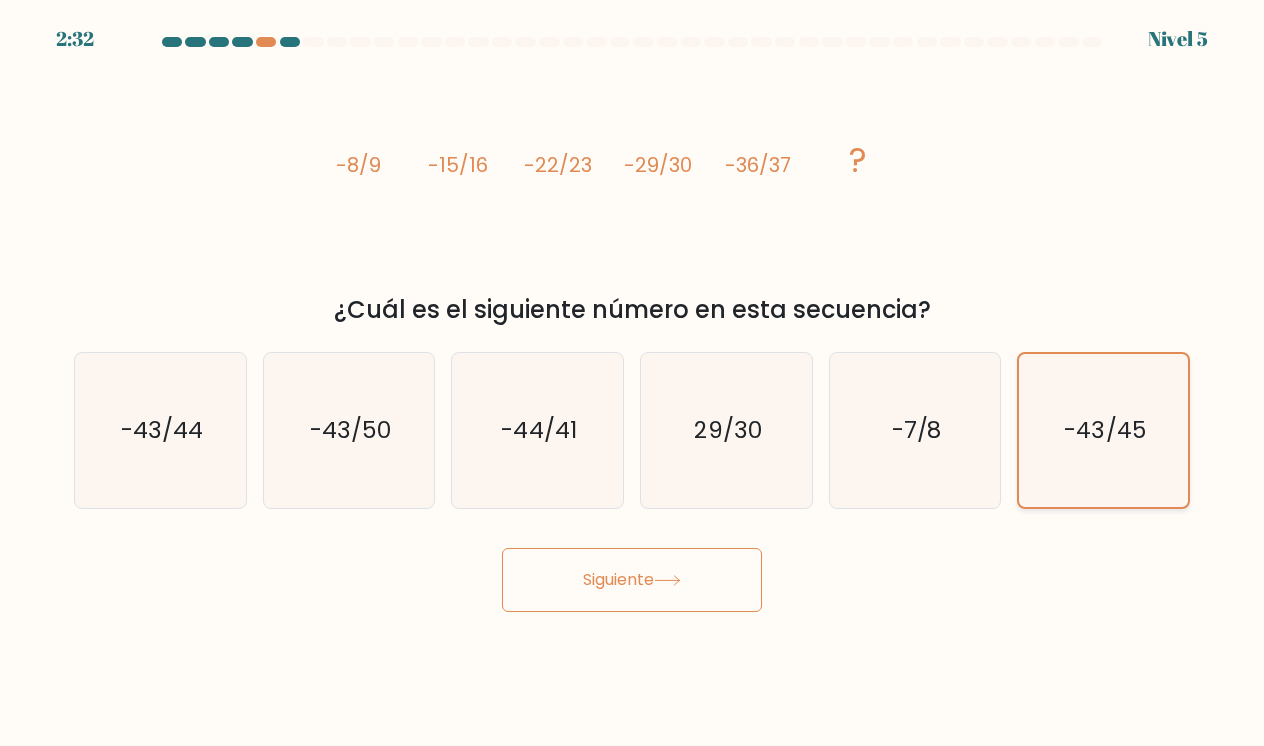 click on "-43/45" 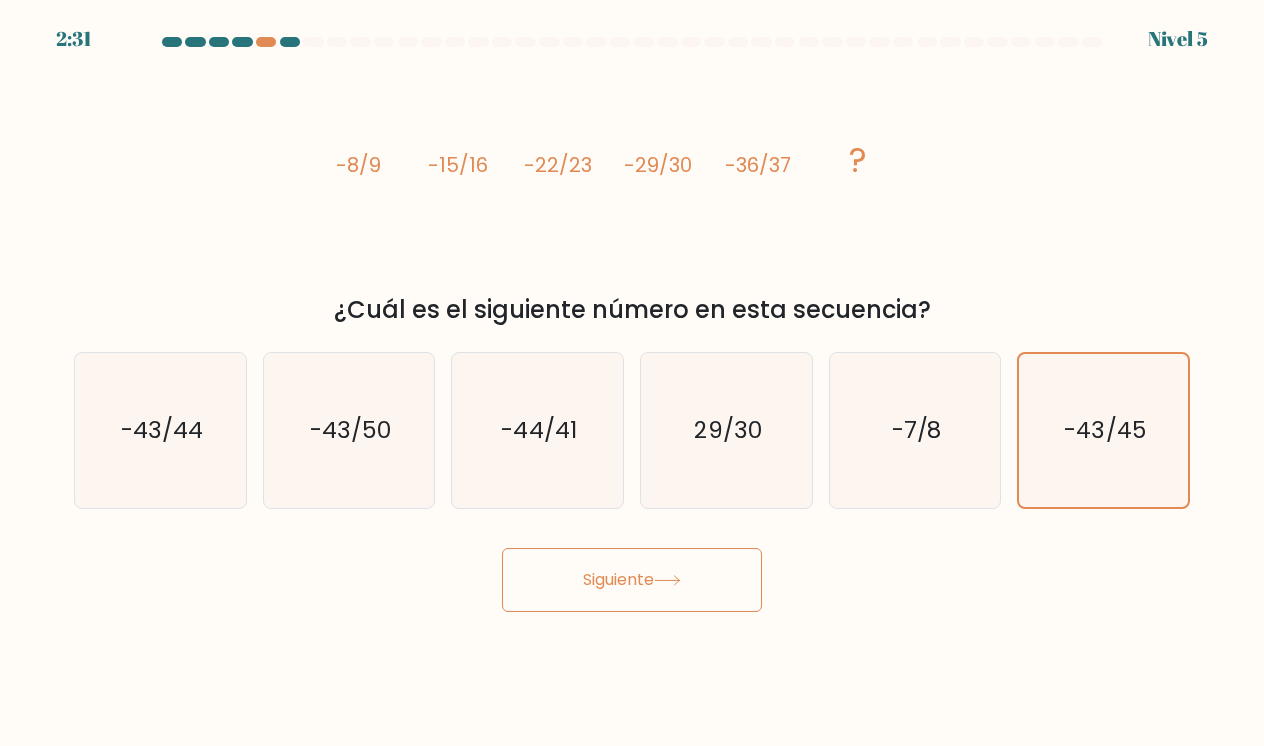 click on "Siguiente" at bounding box center [632, 580] 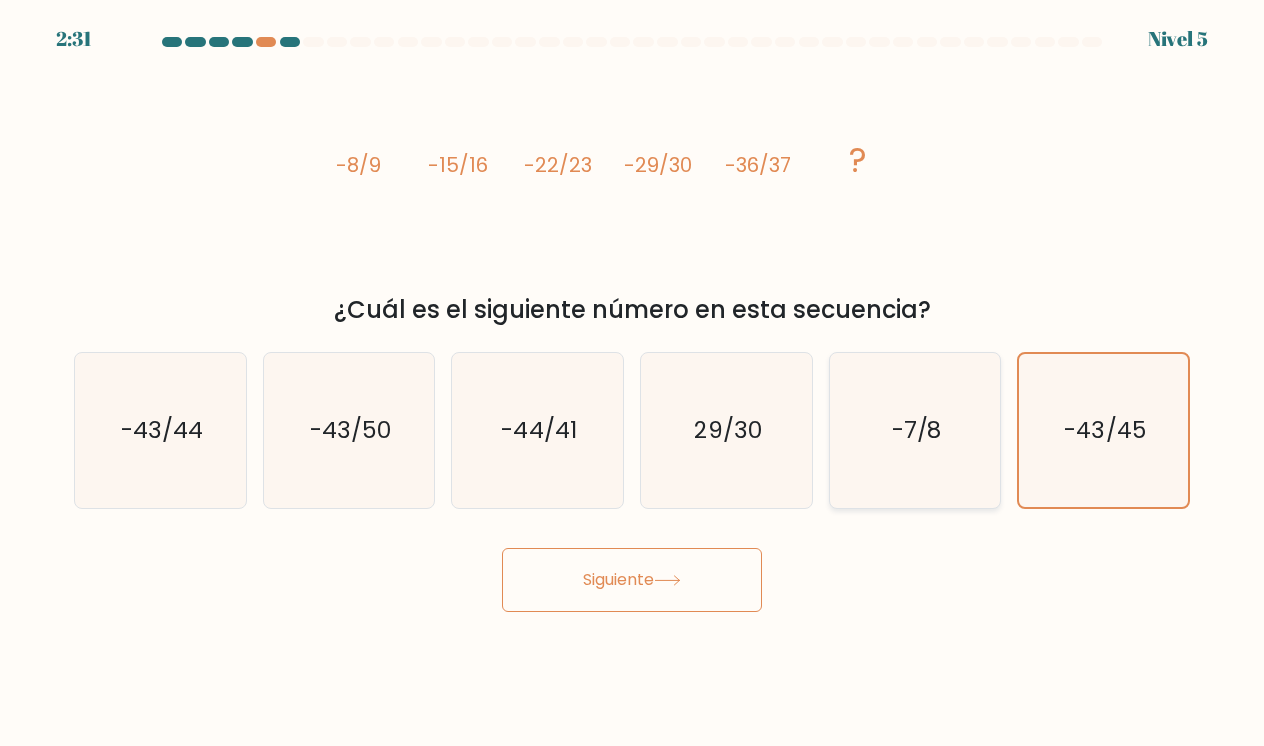 click on "-7/8" 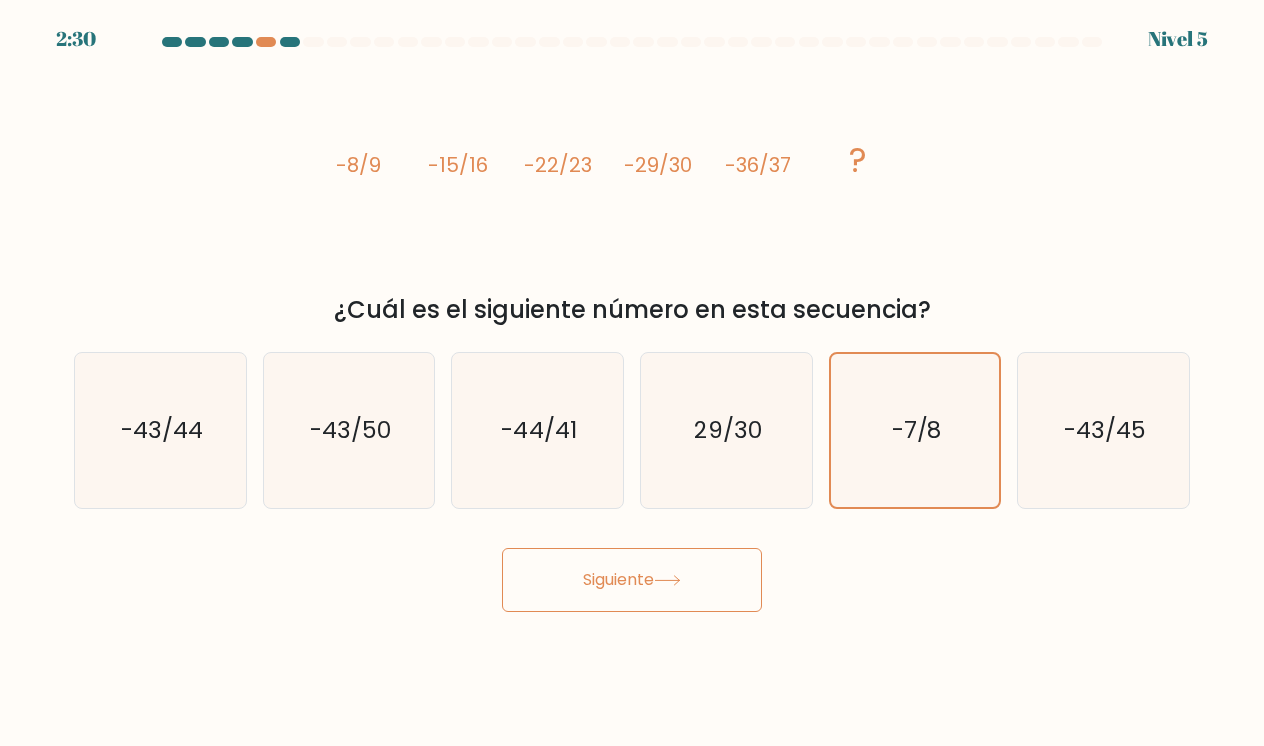 click on "Siguiente" at bounding box center [632, 580] 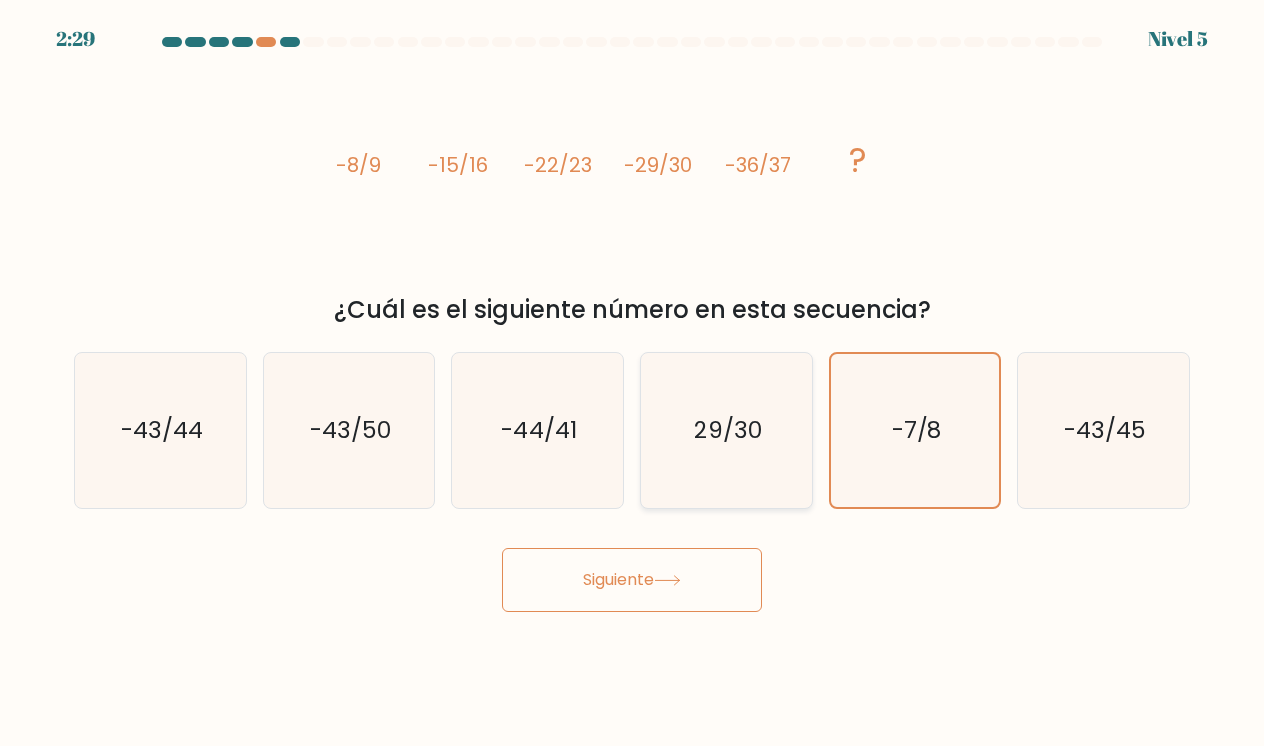 click on "29/30" 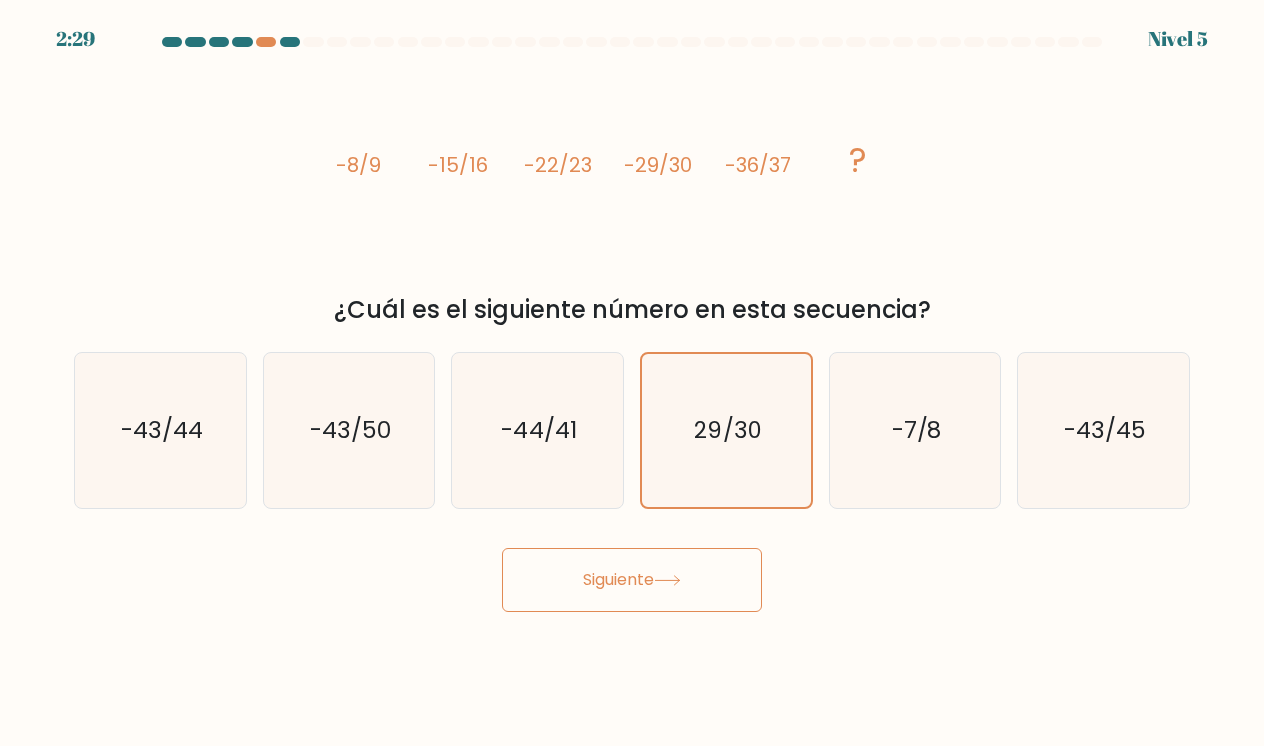 click on "Siguiente" at bounding box center (632, 580) 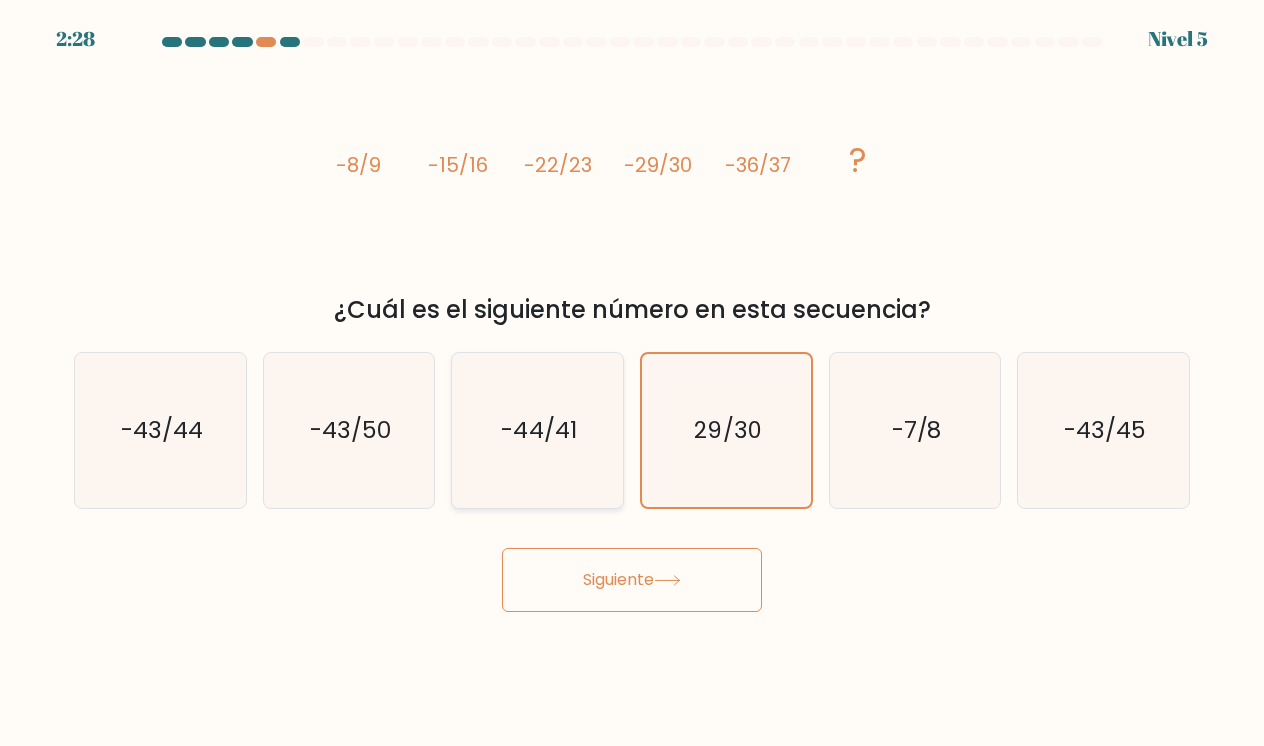 click on "-44/41" 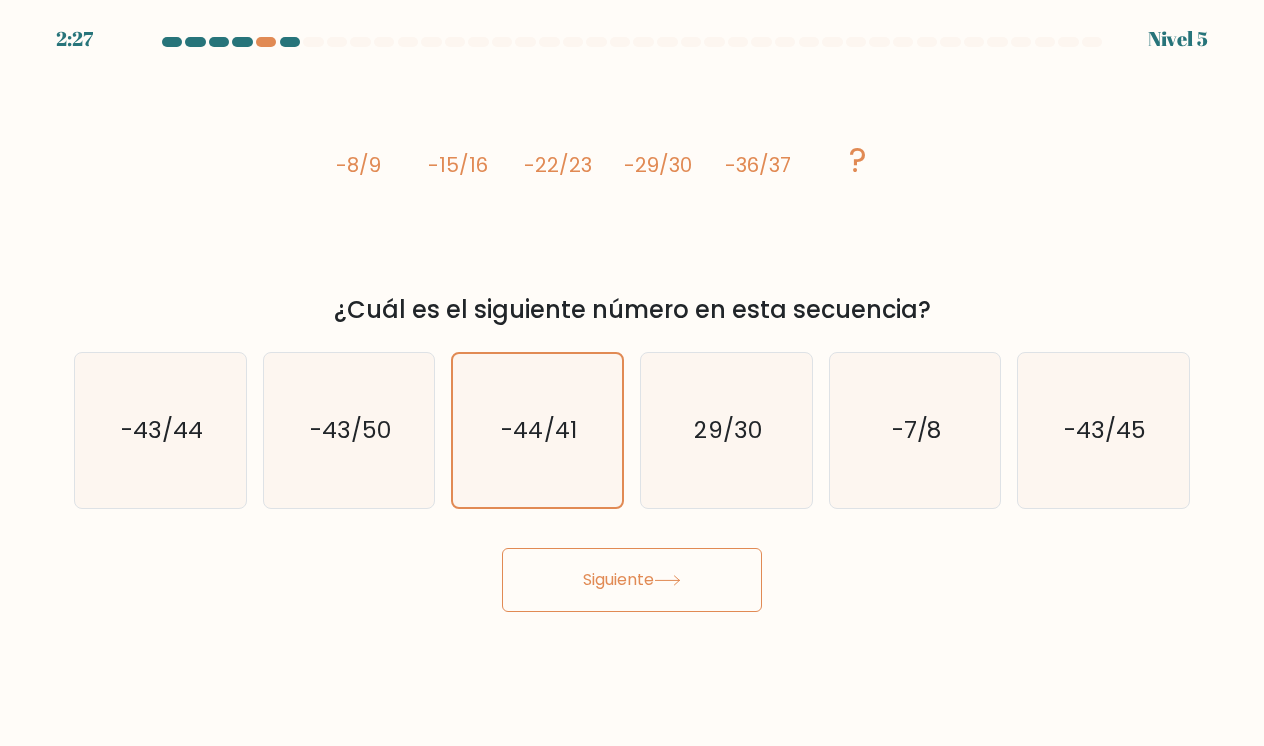 click on "Siguiente" at bounding box center [632, 580] 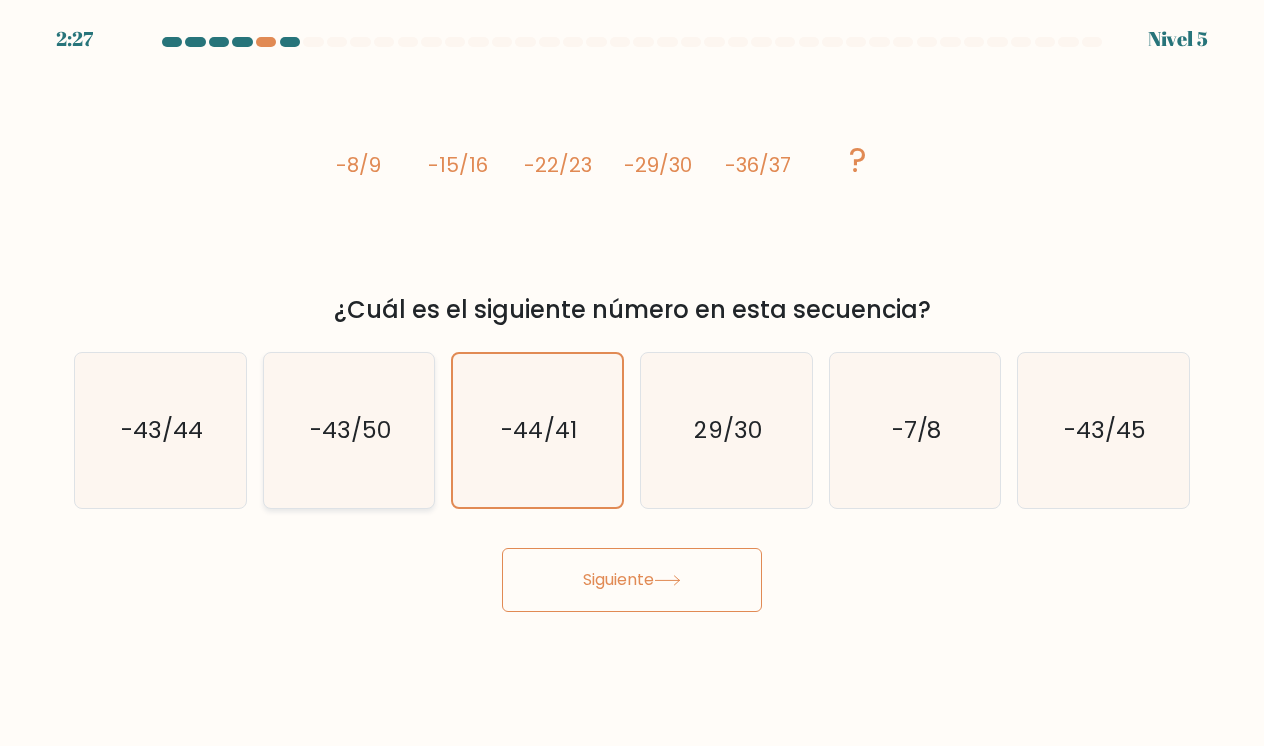 click on "-43/50" 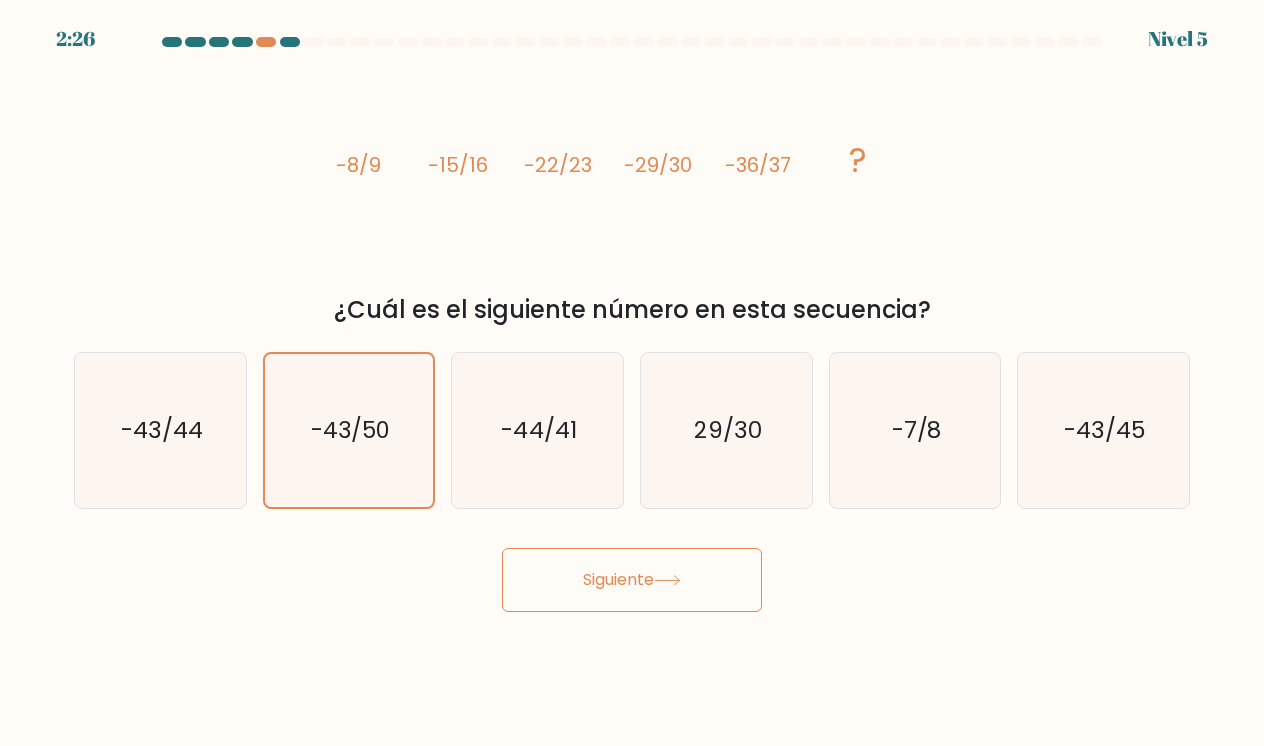 click on "Siguiente" at bounding box center (632, 580) 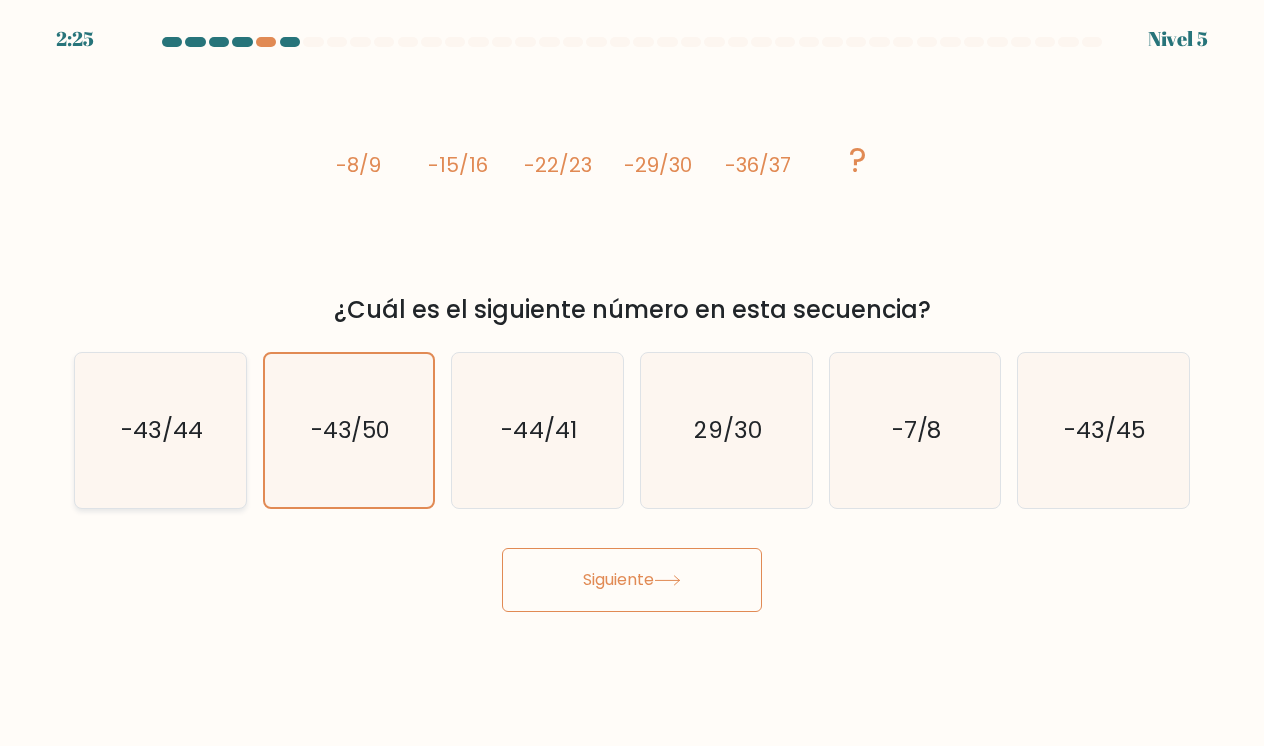 click on "-43/44" 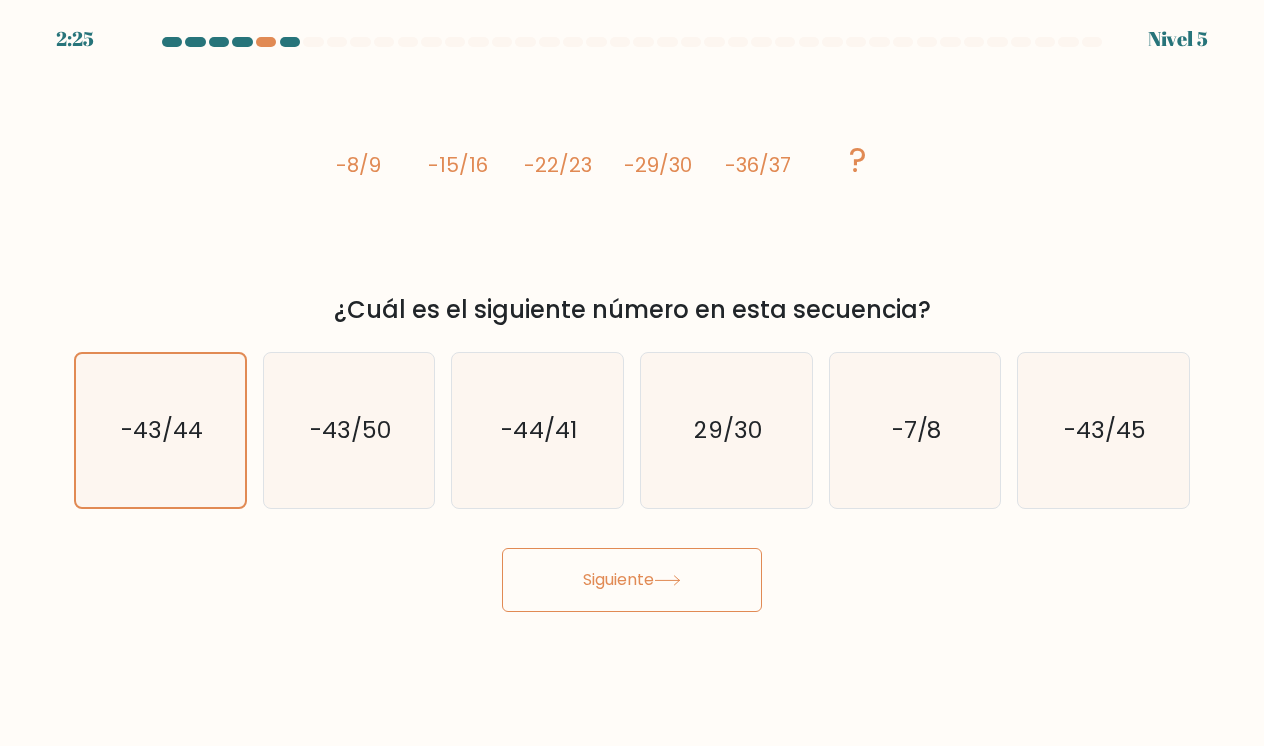 click on "Siguiente" at bounding box center [632, 580] 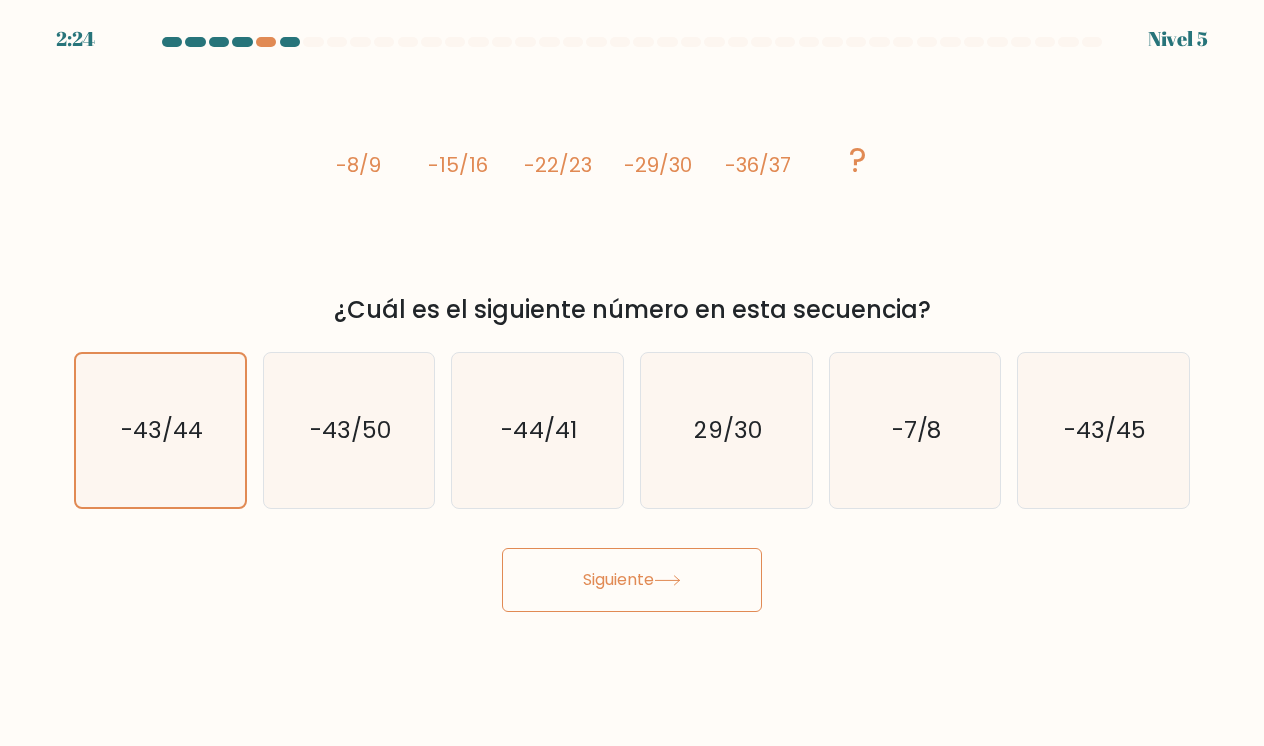 click on "Siguiente" at bounding box center [632, 580] 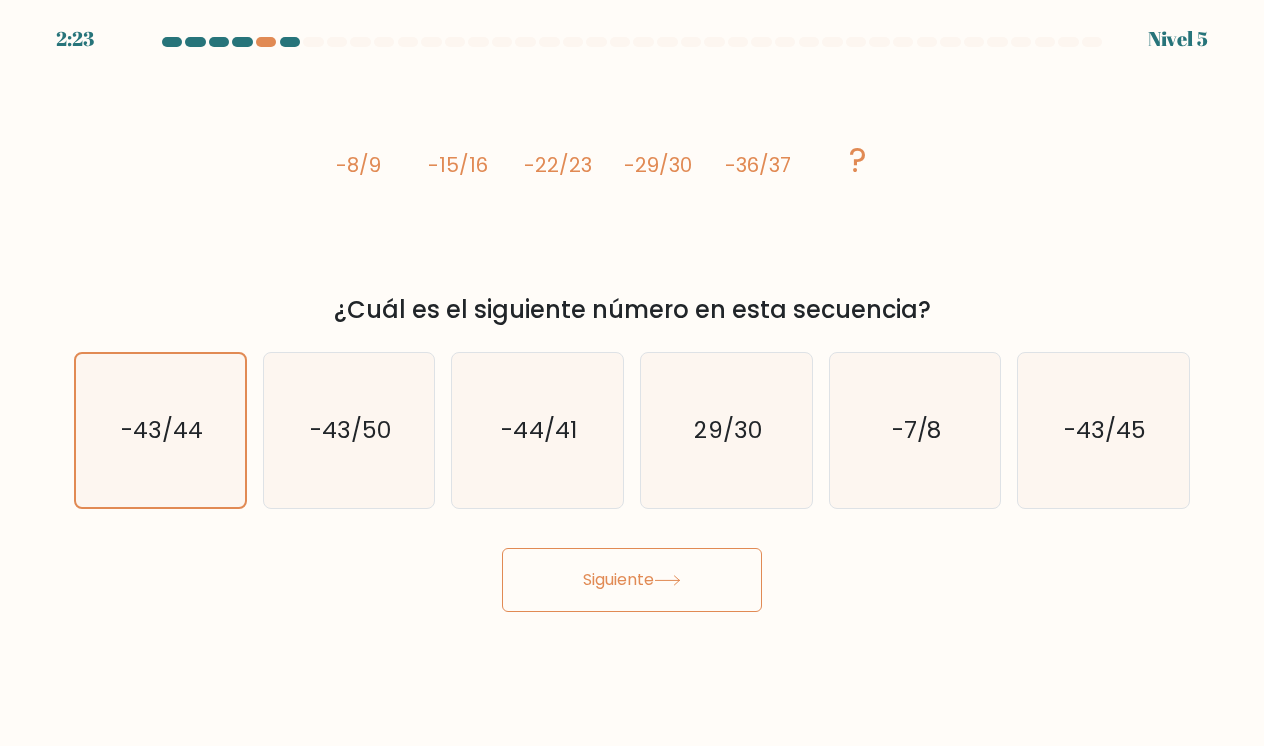 click on "Siguiente" at bounding box center (632, 580) 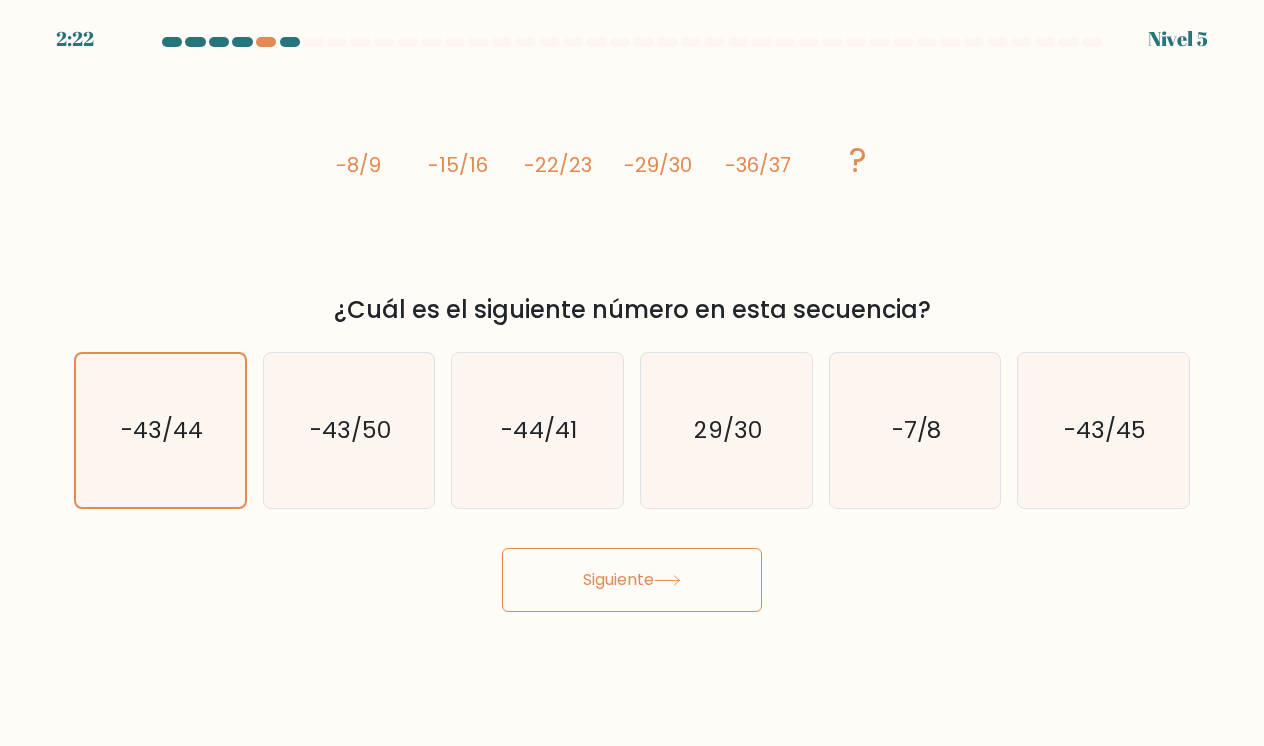click on "Siguiente" at bounding box center (632, 580) 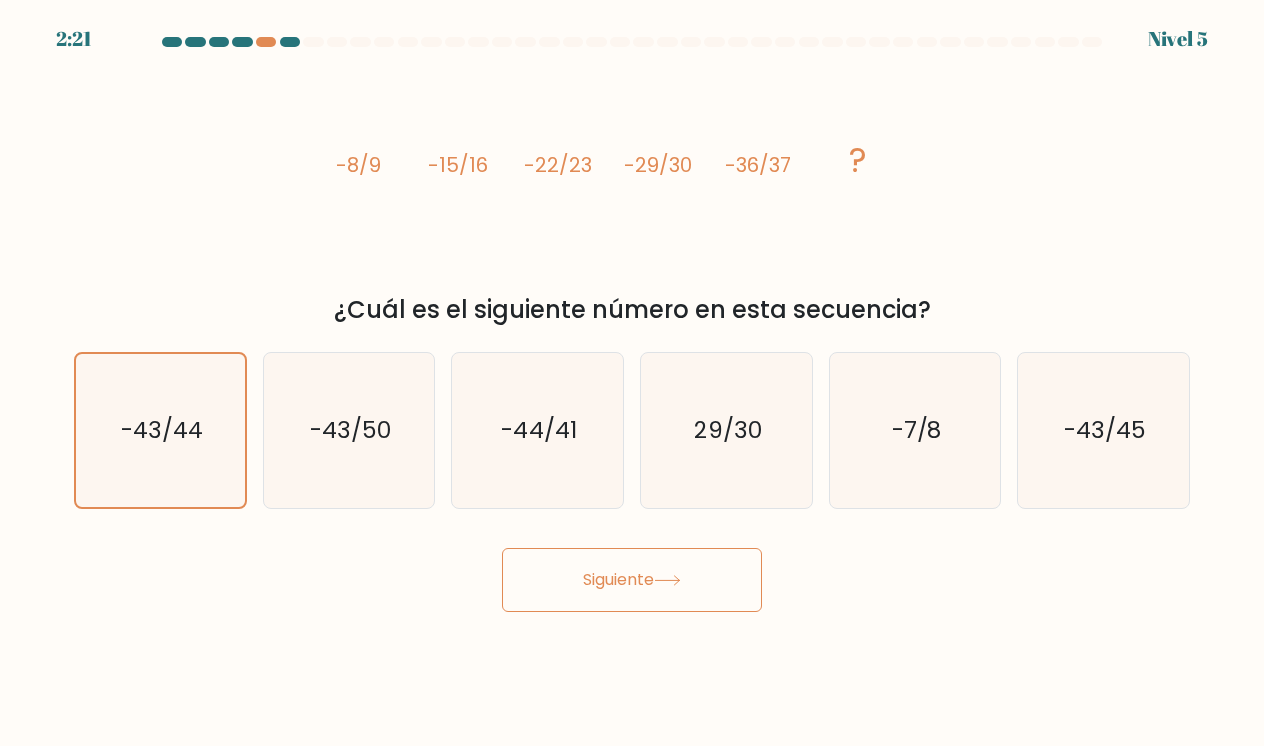 click on "Siguiente" at bounding box center [632, 580] 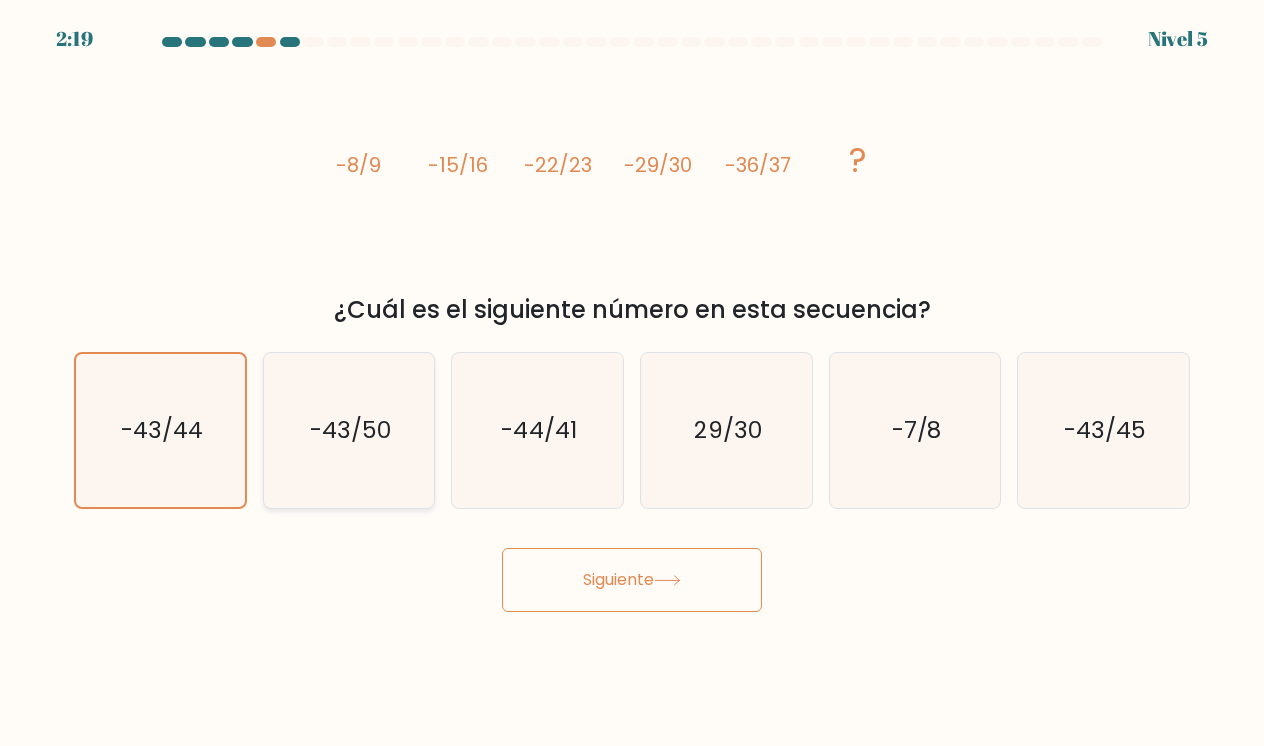 click on "-43/50" 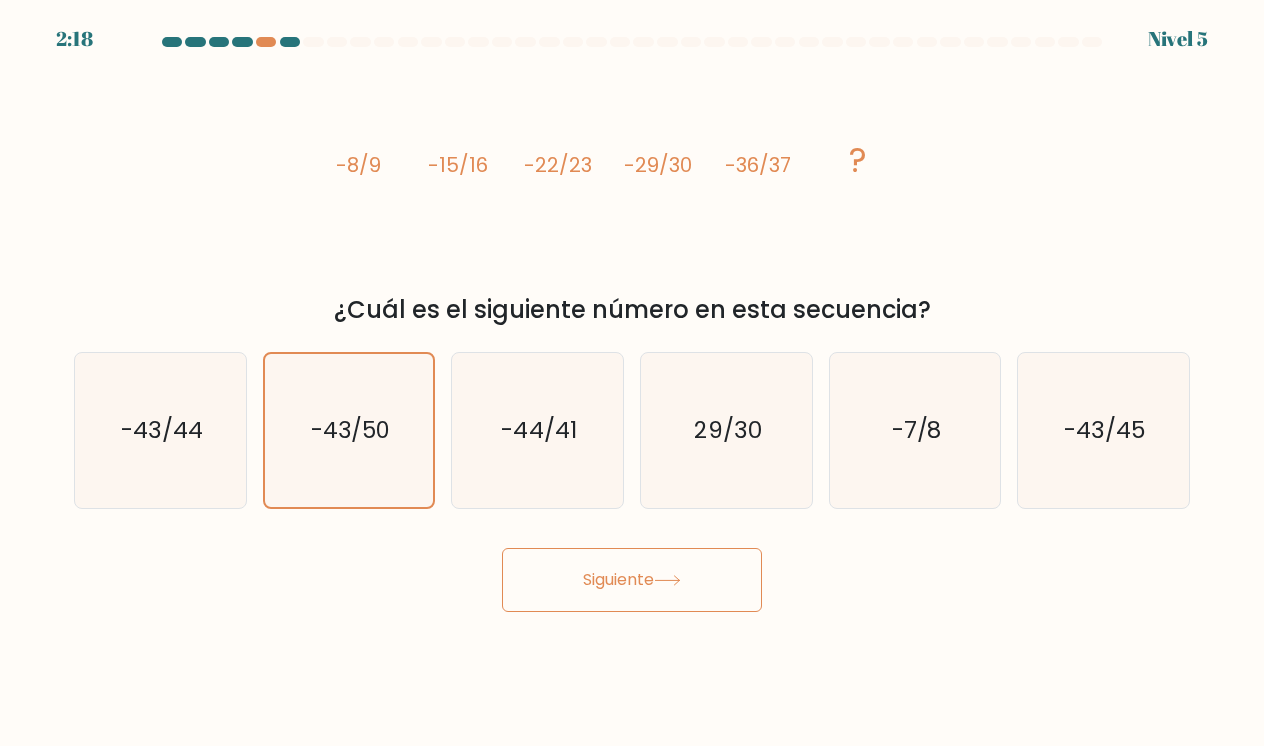 click on "Siguiente" at bounding box center (632, 580) 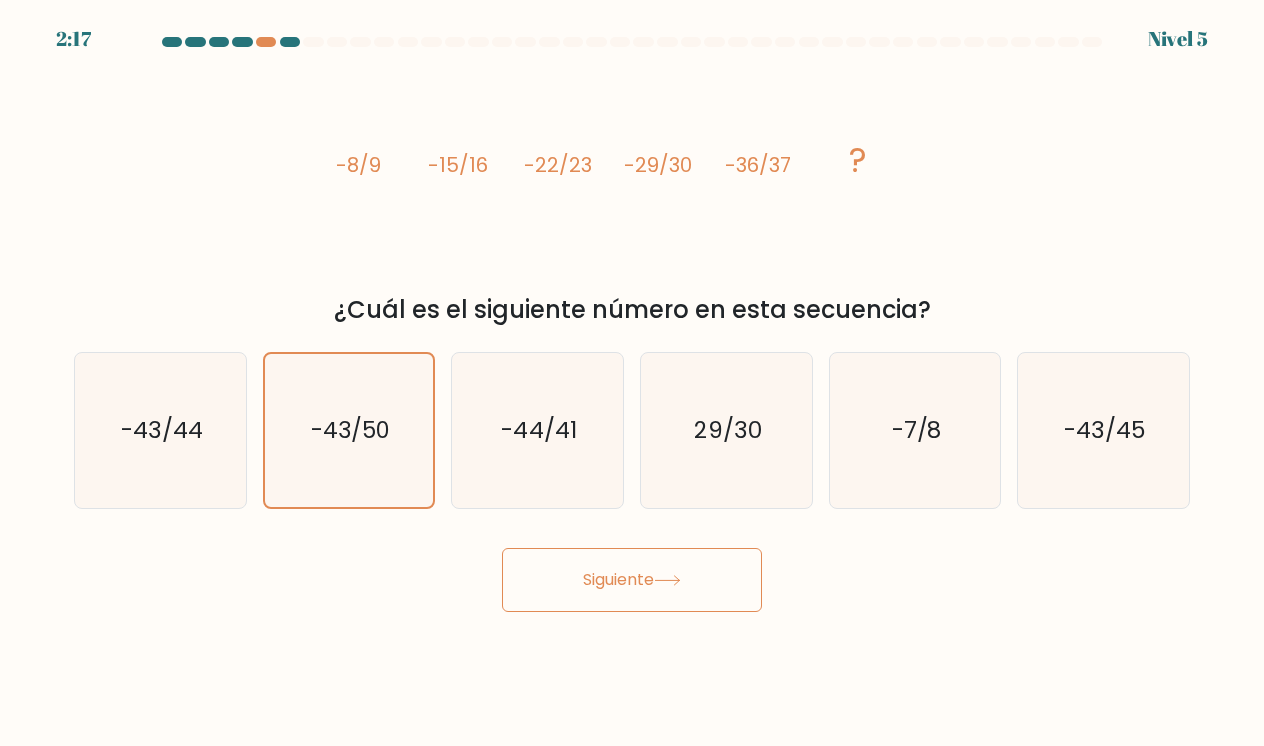 click on "Siguiente" at bounding box center [632, 580] 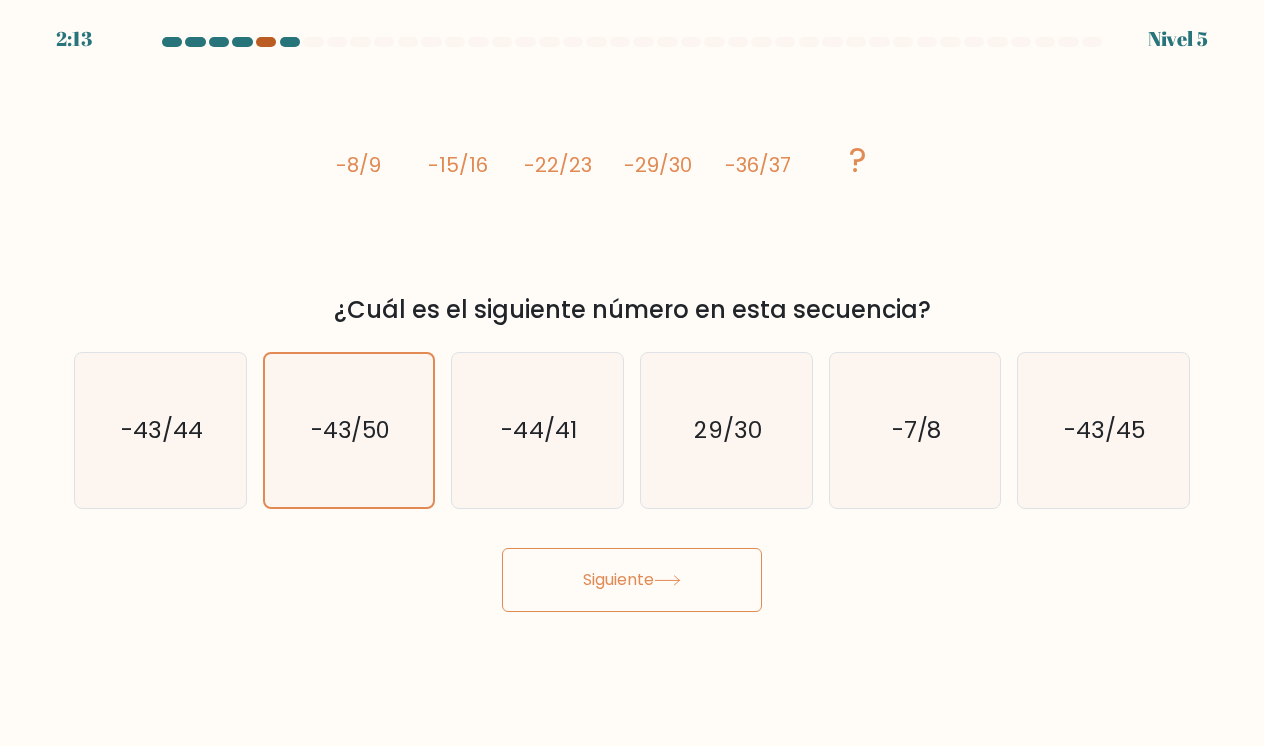click at bounding box center [266, 42] 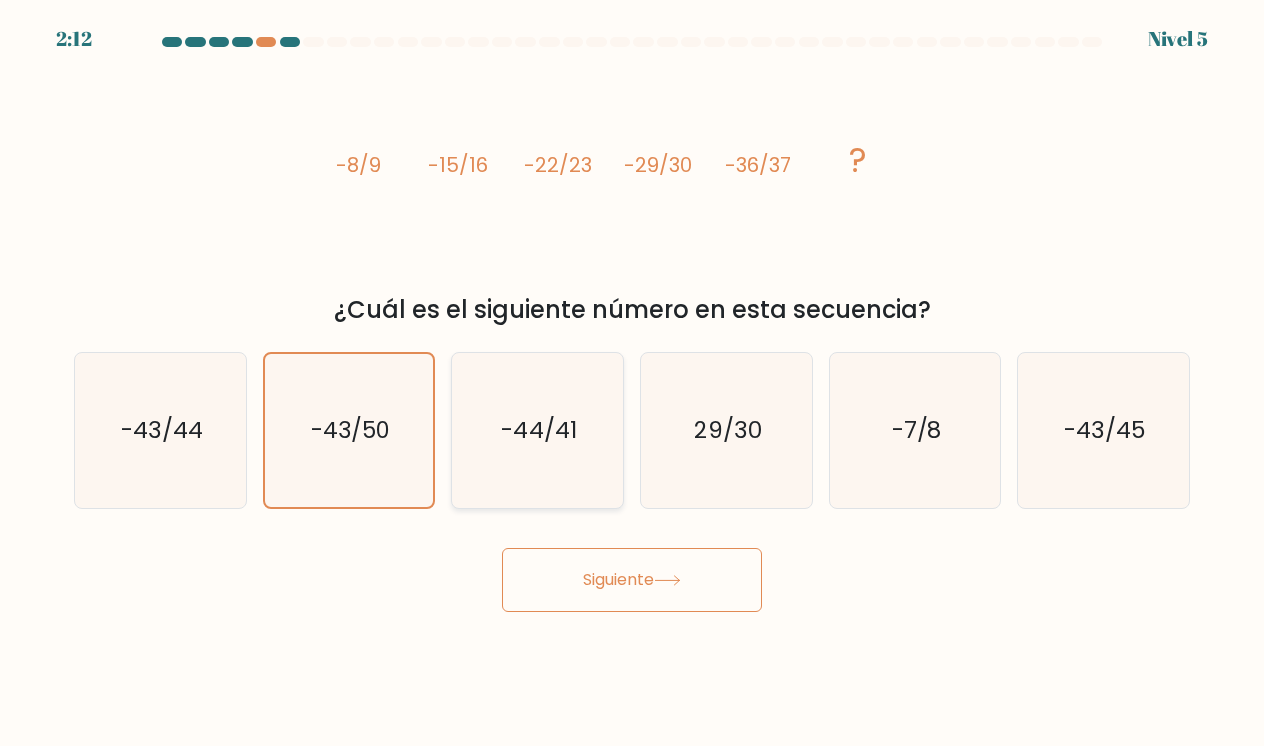 click on "-44/41" 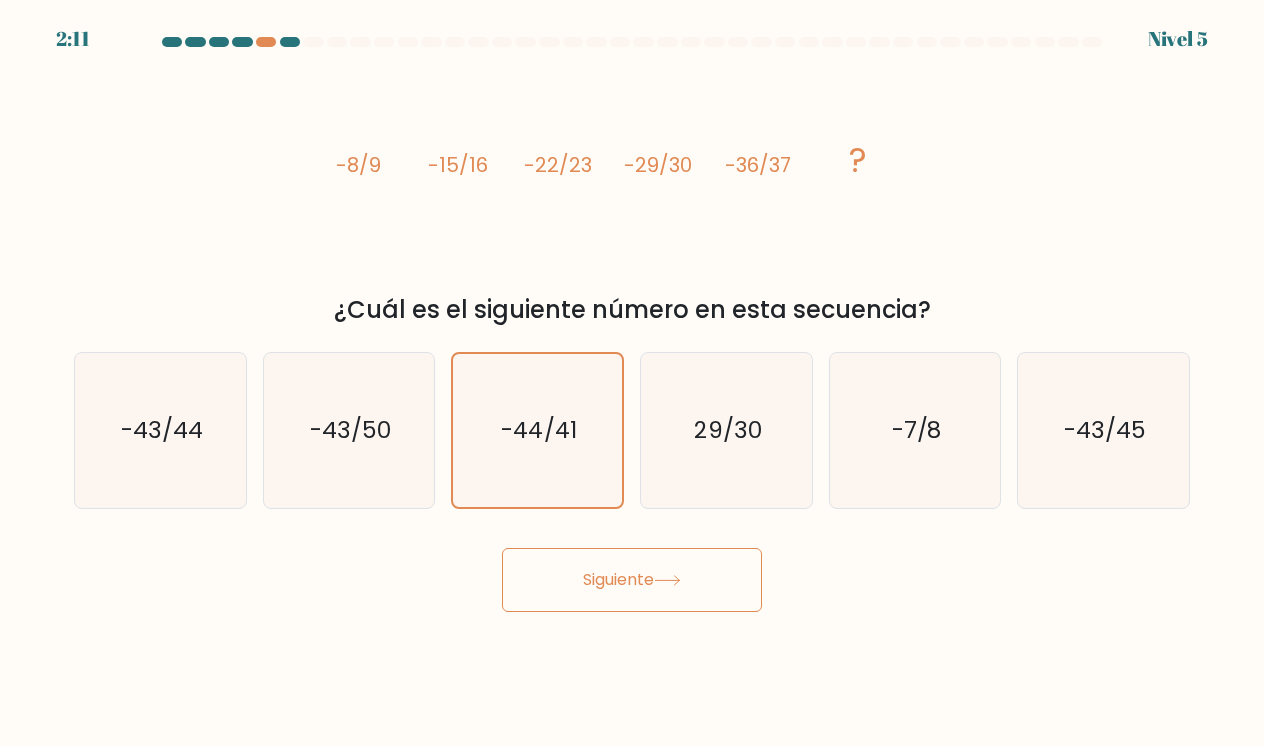 click at bounding box center [290, 42] 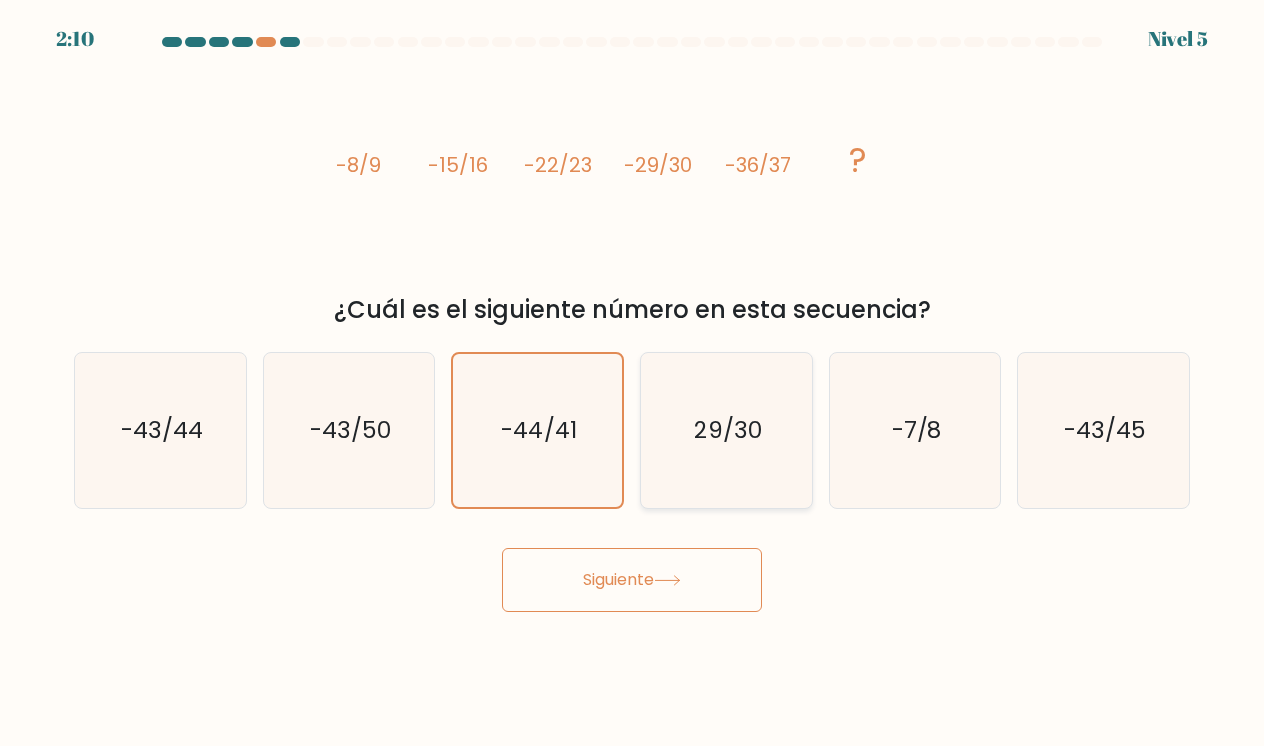 click on "29/30" 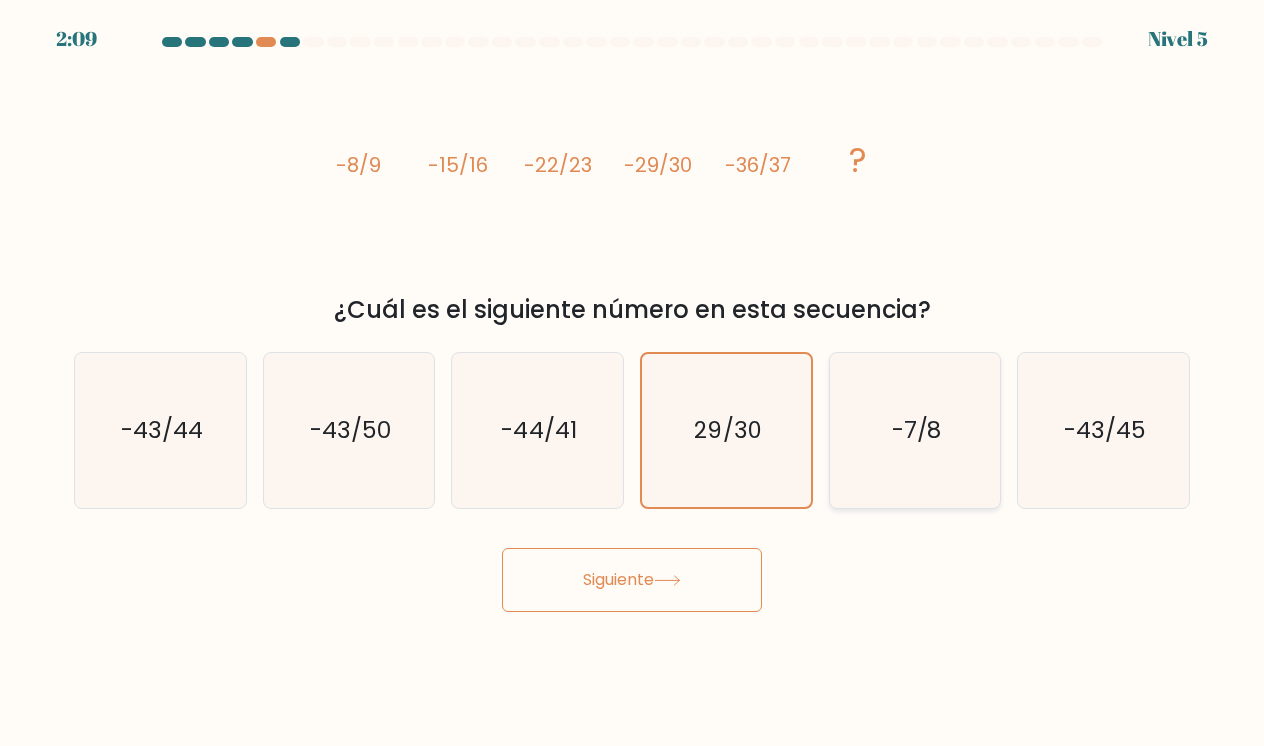 click on "-7/8" 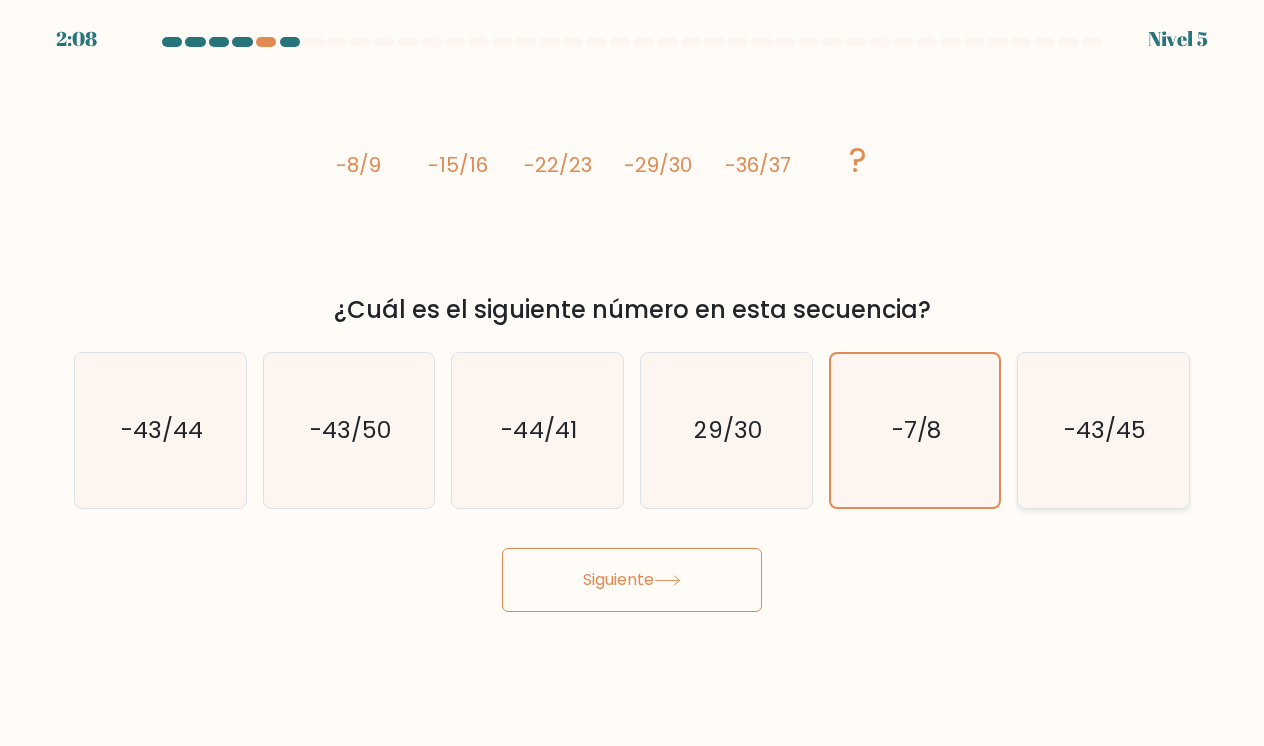 click on "-43/45" 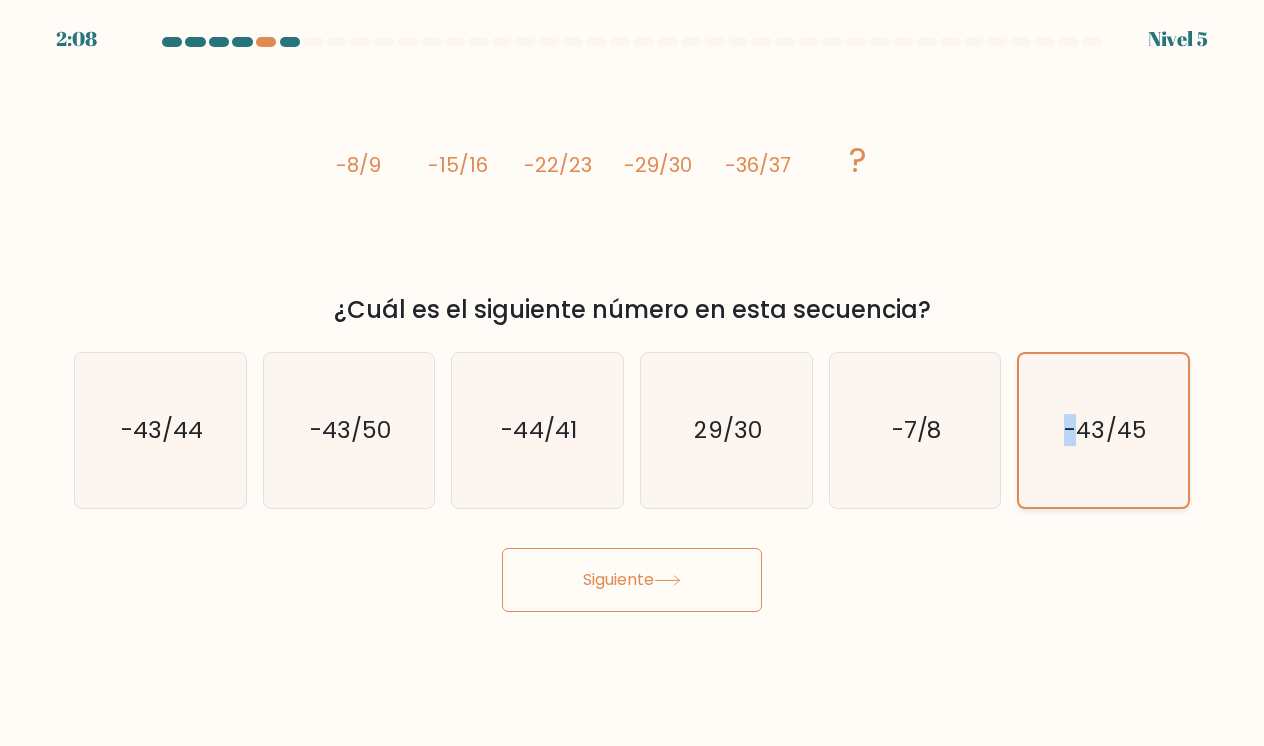 click on "-43/45" 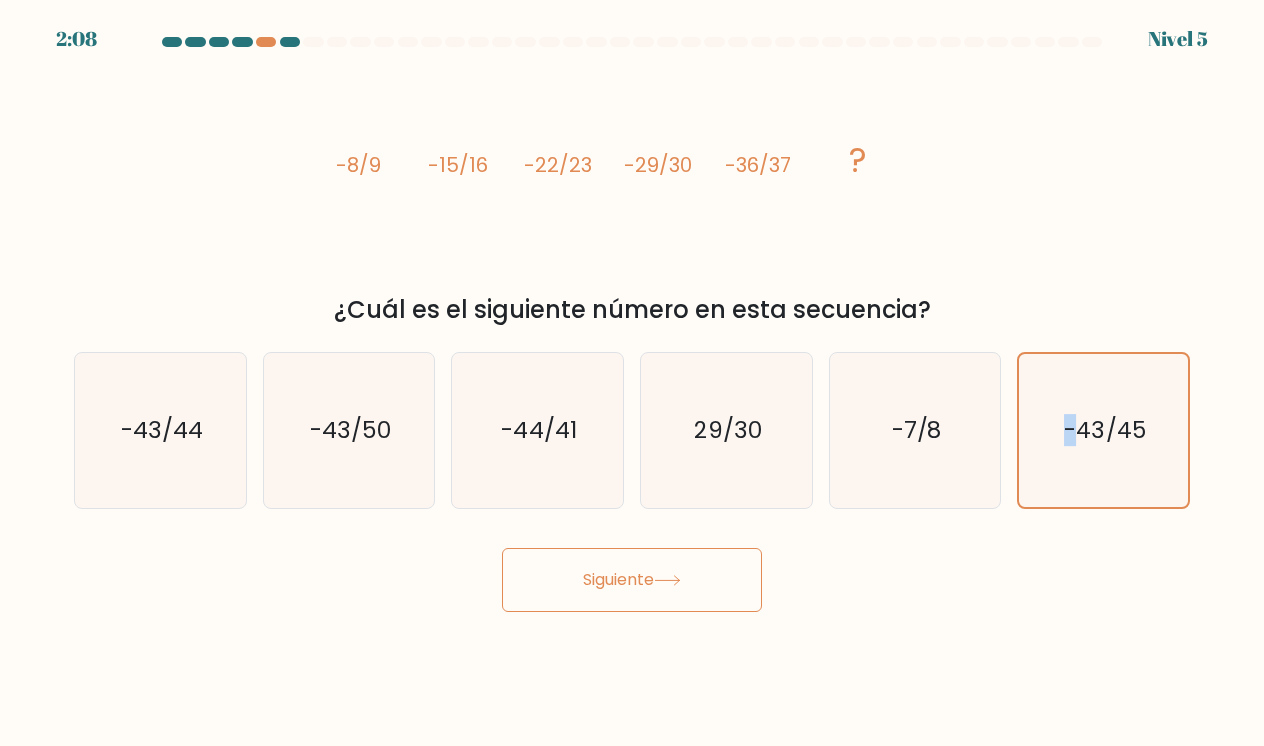 click on "Siguiente" at bounding box center (632, 580) 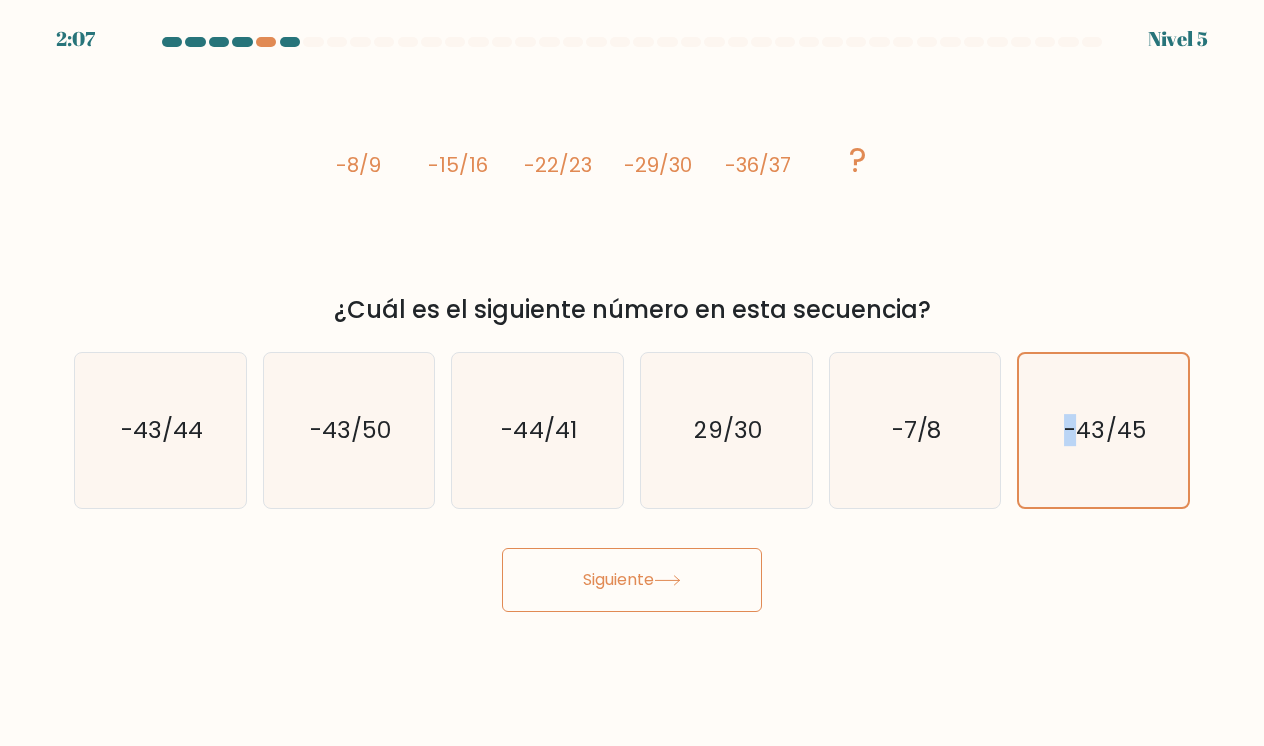 click on "Siguiente" at bounding box center [632, 580] 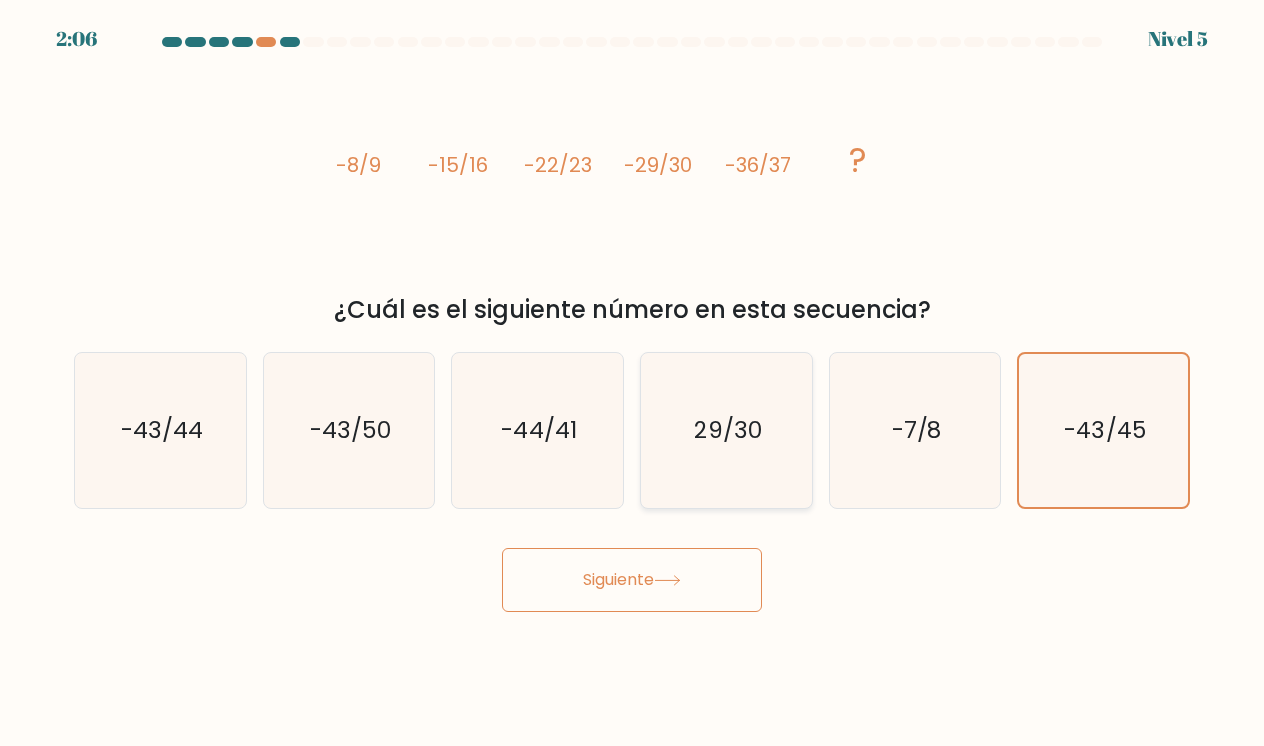 click on "29/30" 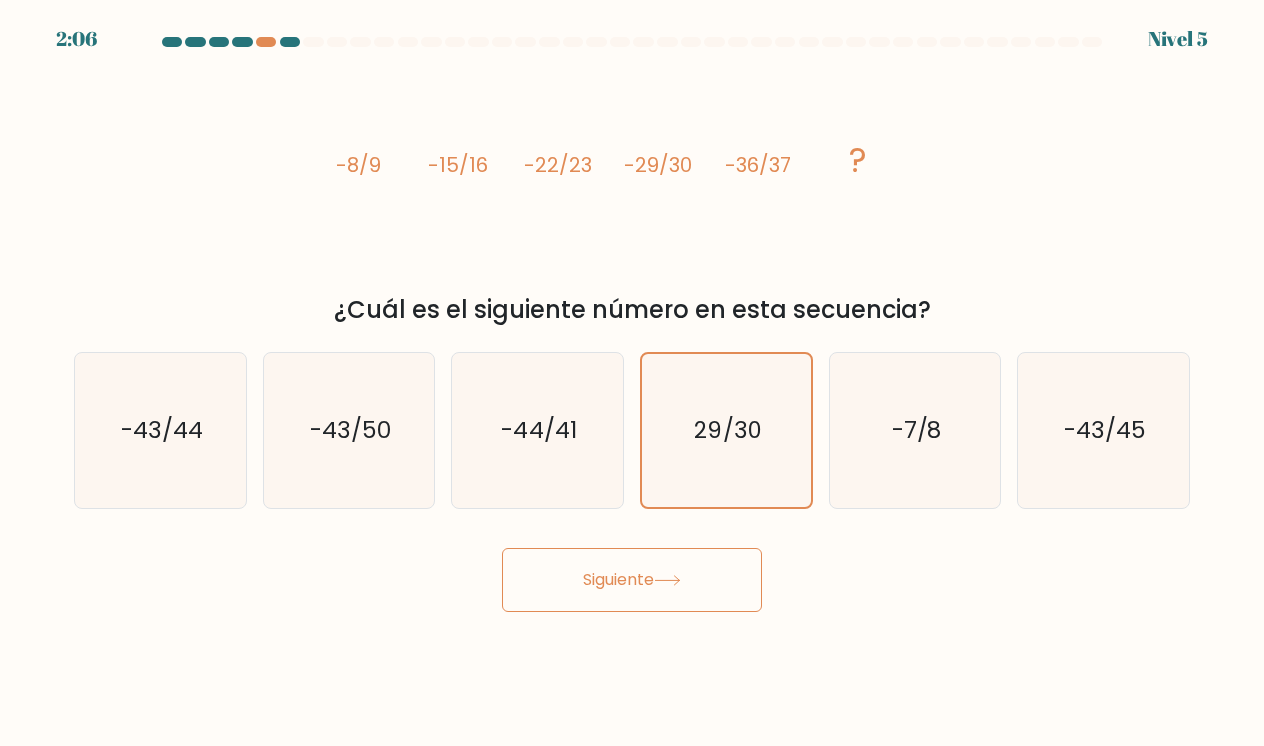 click on "Siguiente" at bounding box center [632, 580] 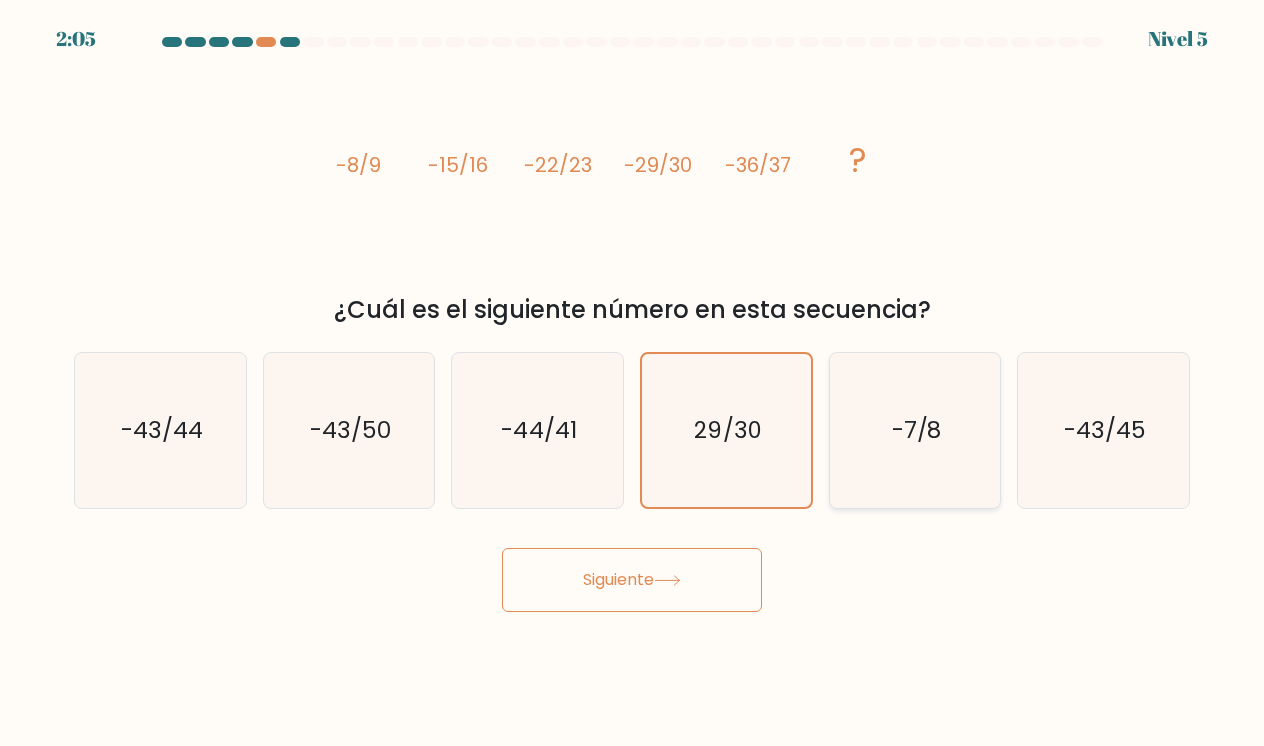 click on "-7/8" 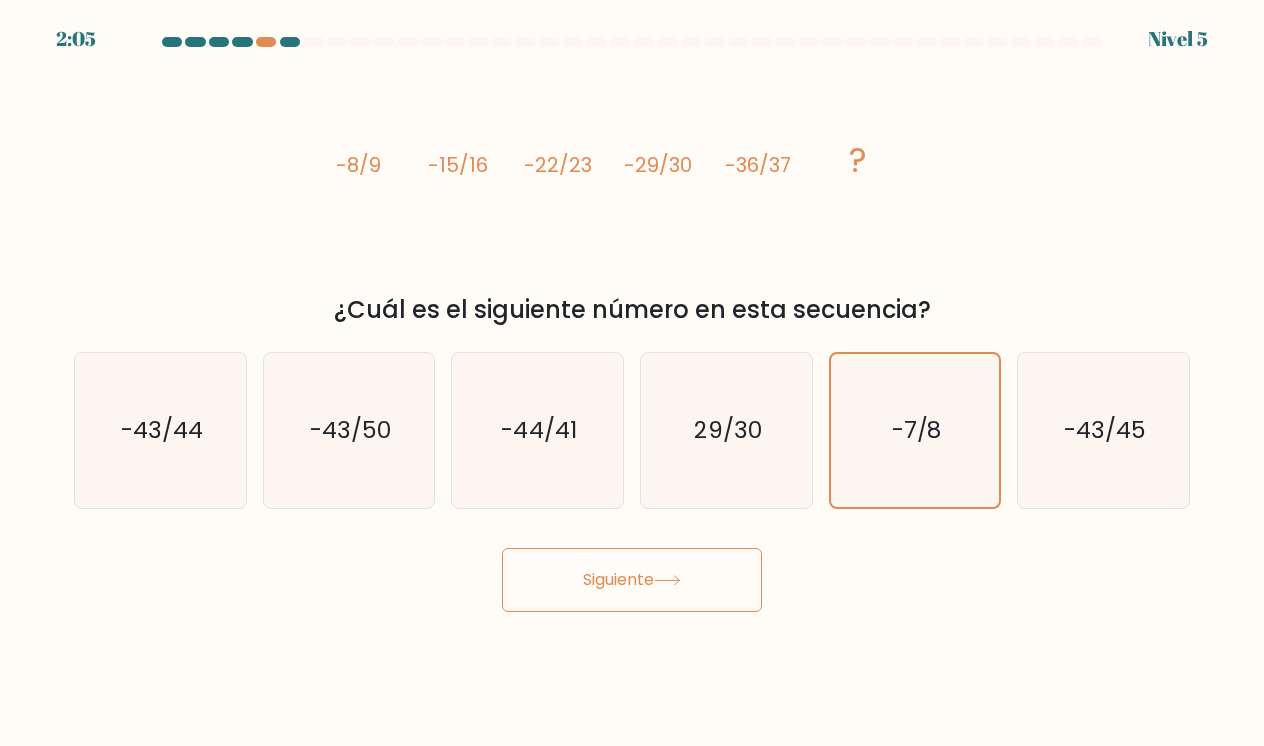 click 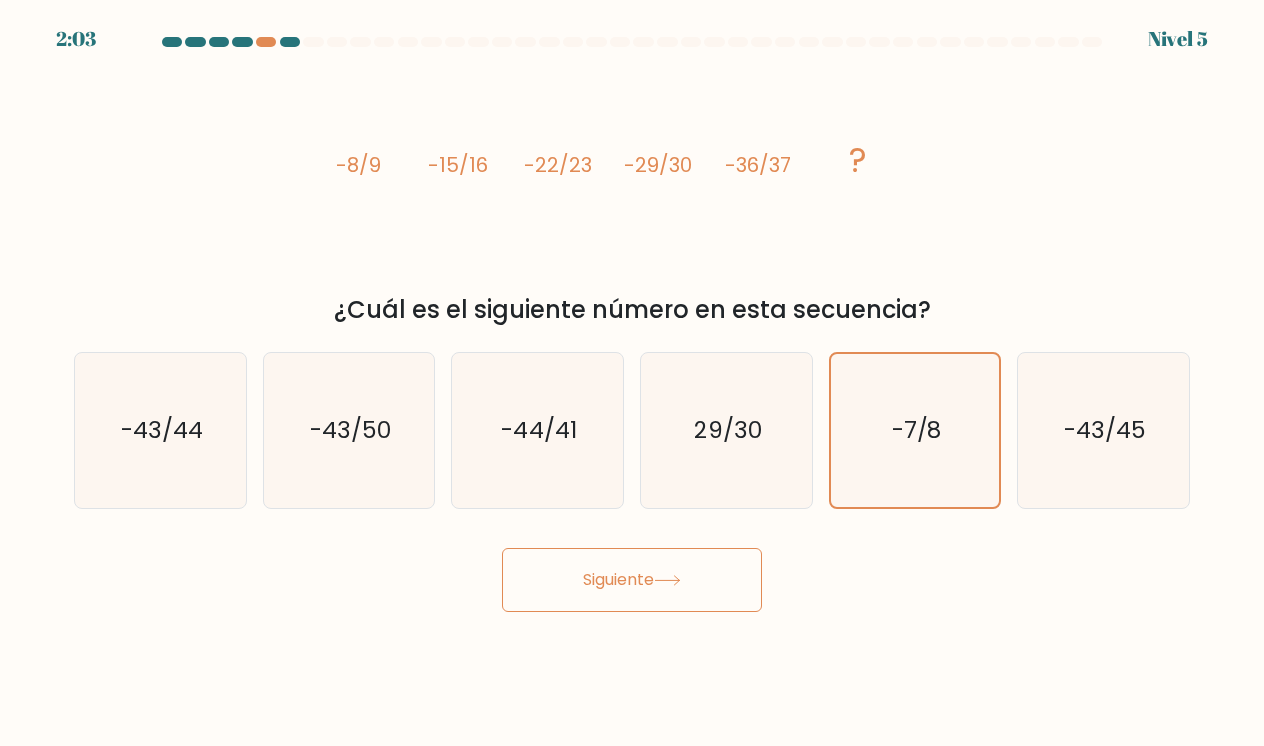 click on "Siguiente" at bounding box center (632, 580) 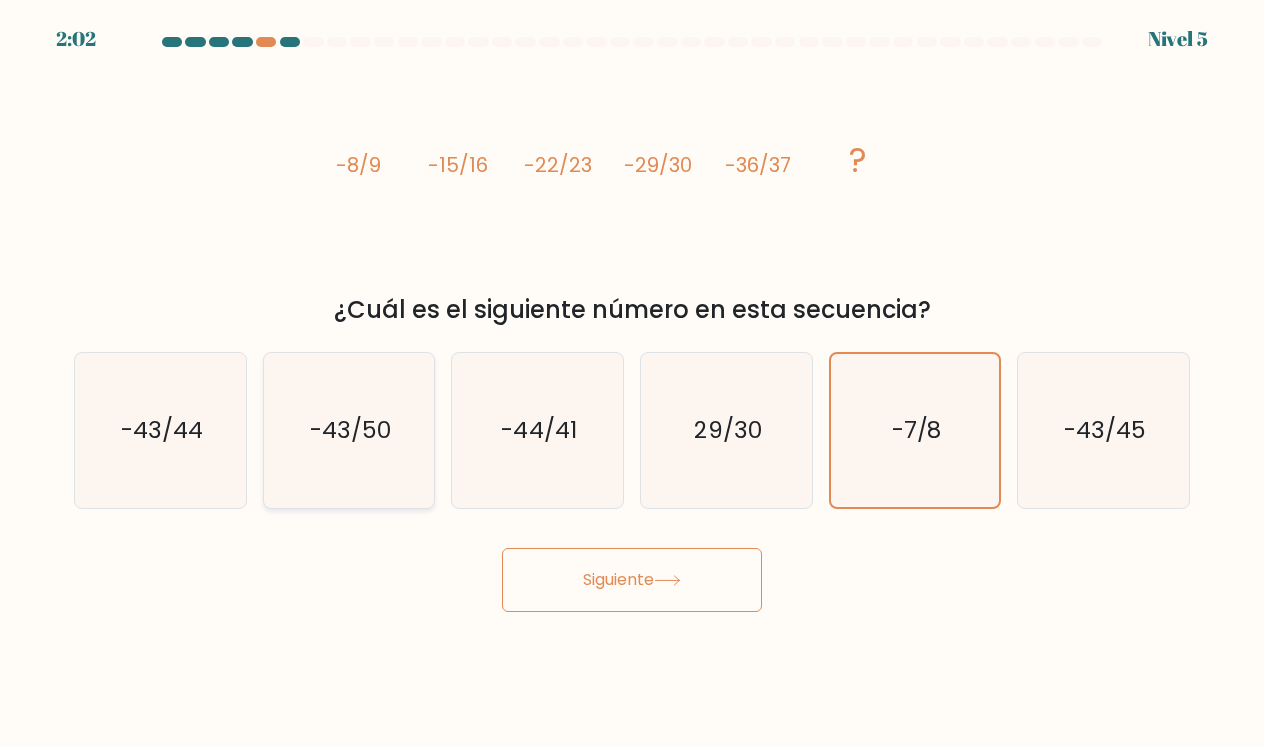 click on "-43/50" 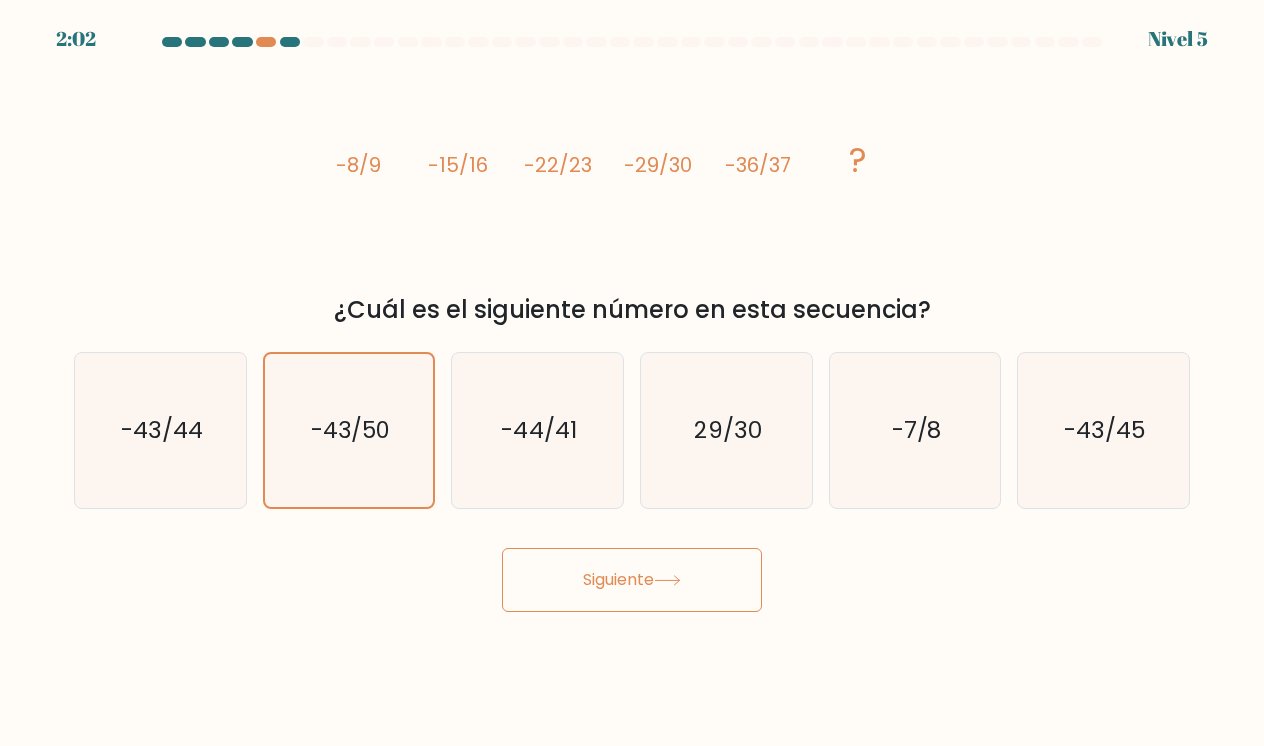 click on "Siguiente" at bounding box center [632, 580] 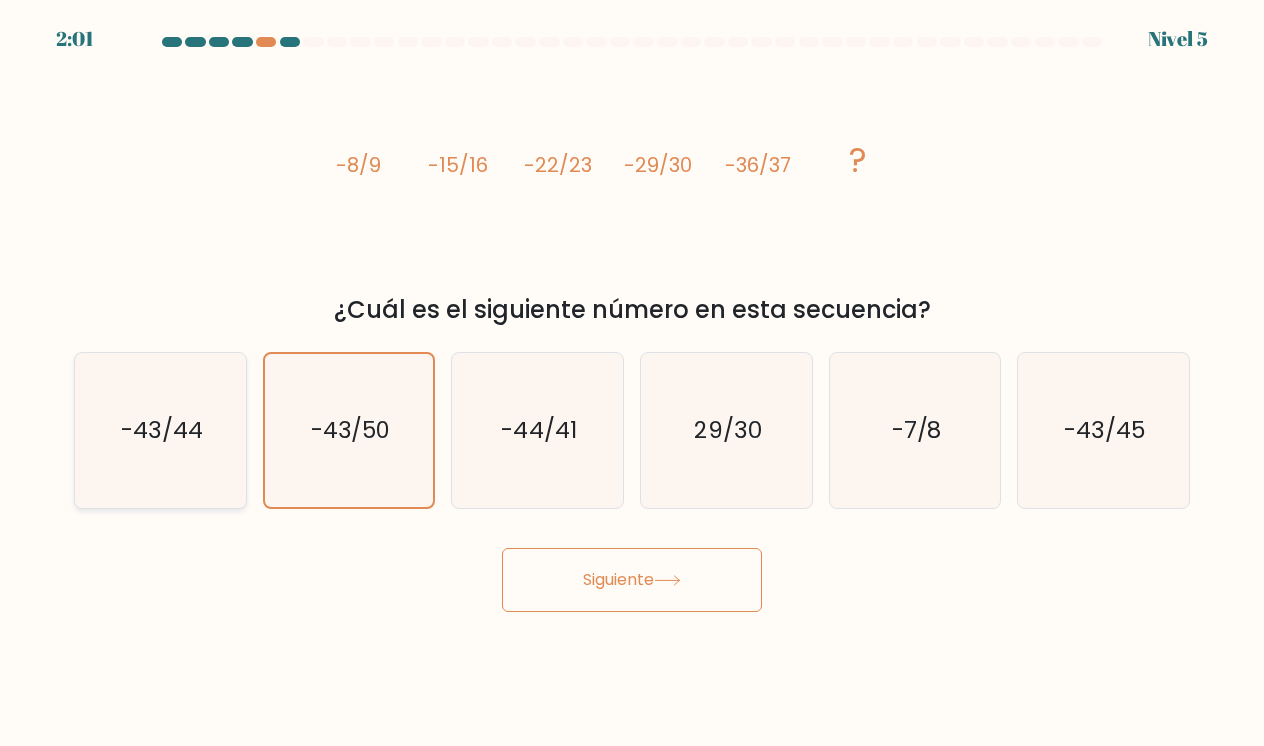 drag, startPoint x: 158, startPoint y: 420, endPoint x: 201, endPoint y: 444, distance: 49.24429 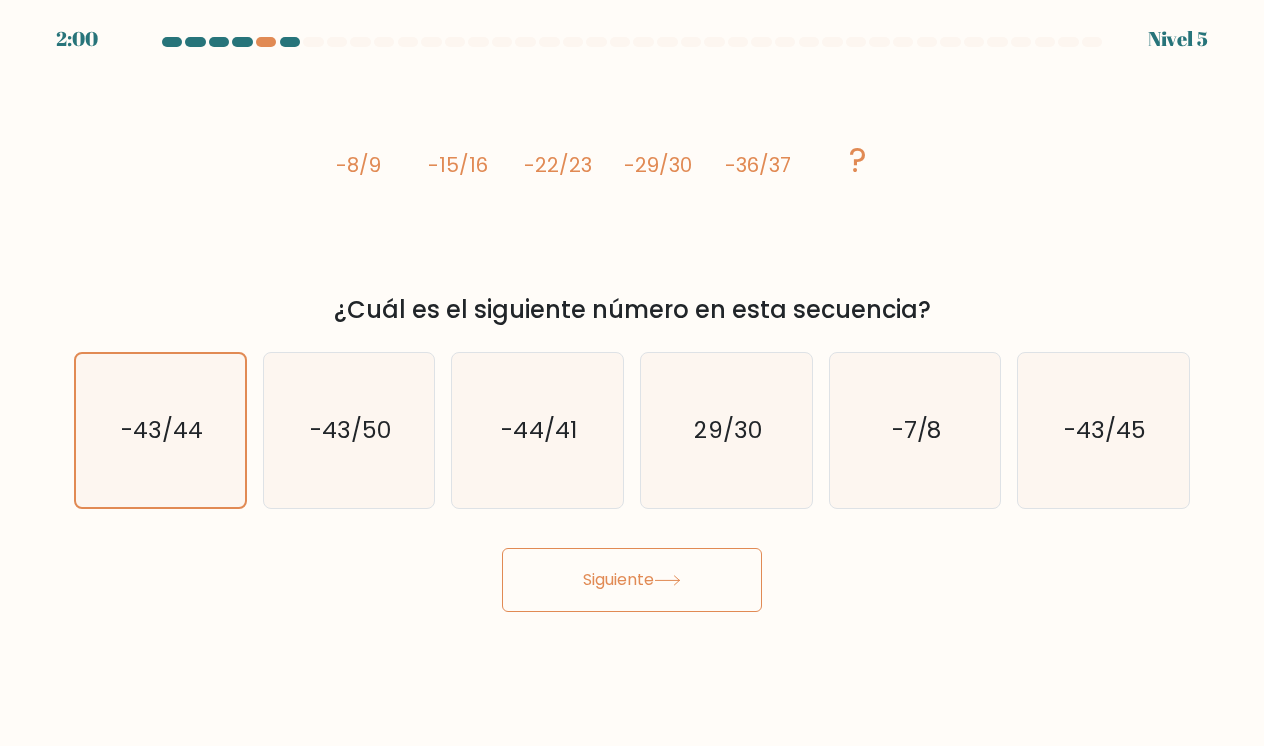 click on "Siguiente" at bounding box center [632, 580] 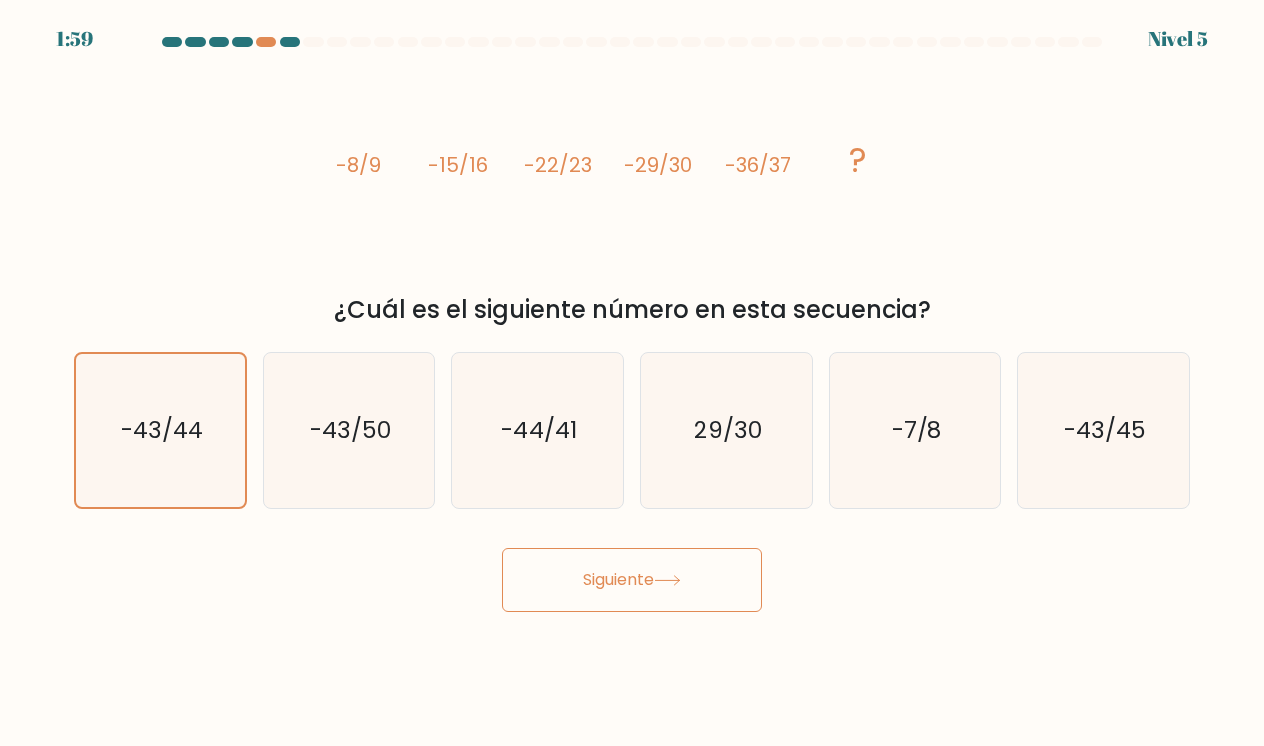 click on "Siguiente" at bounding box center [632, 580] 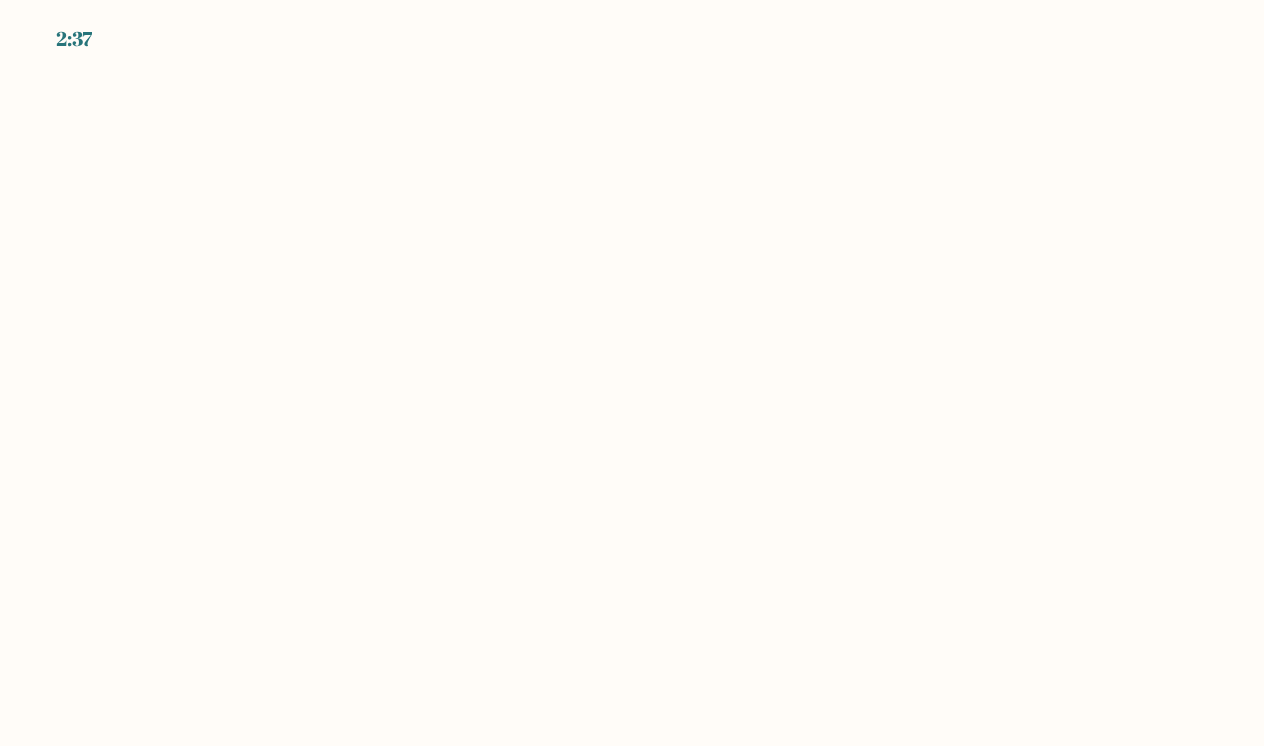 scroll, scrollTop: 0, scrollLeft: 0, axis: both 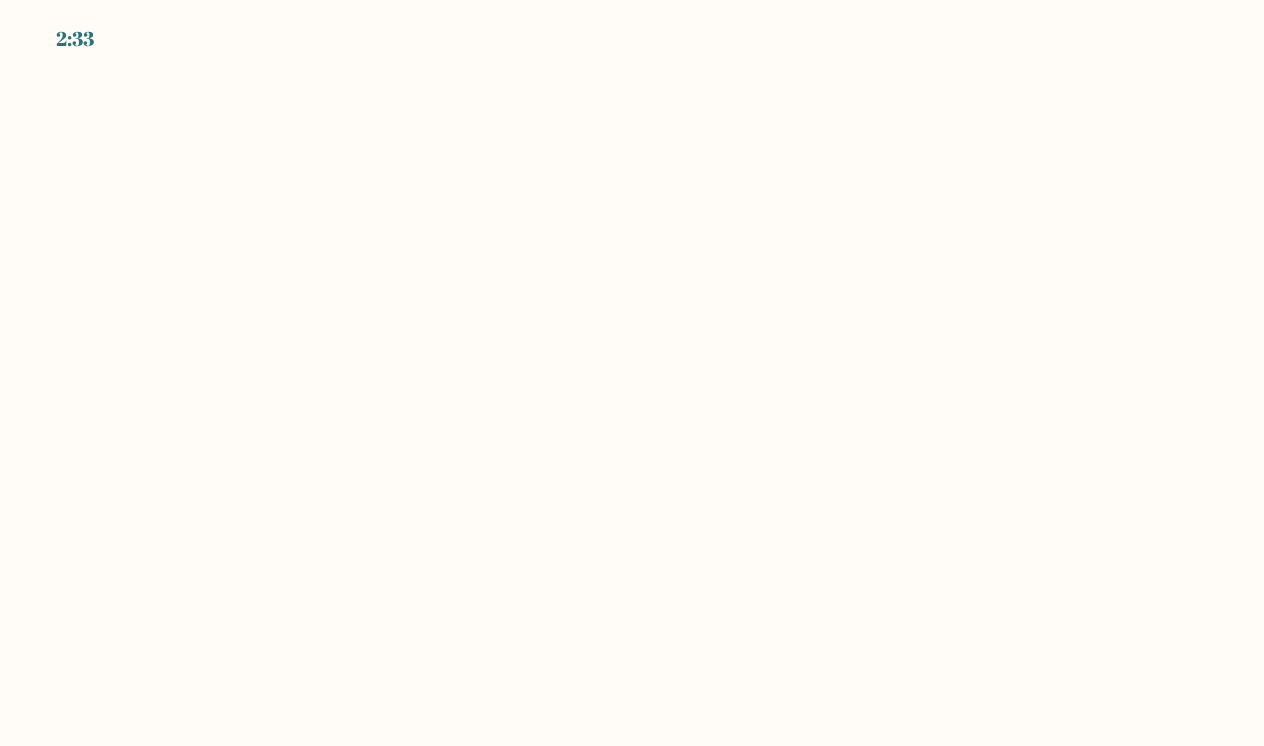 click on "2:33" at bounding box center [632, 373] 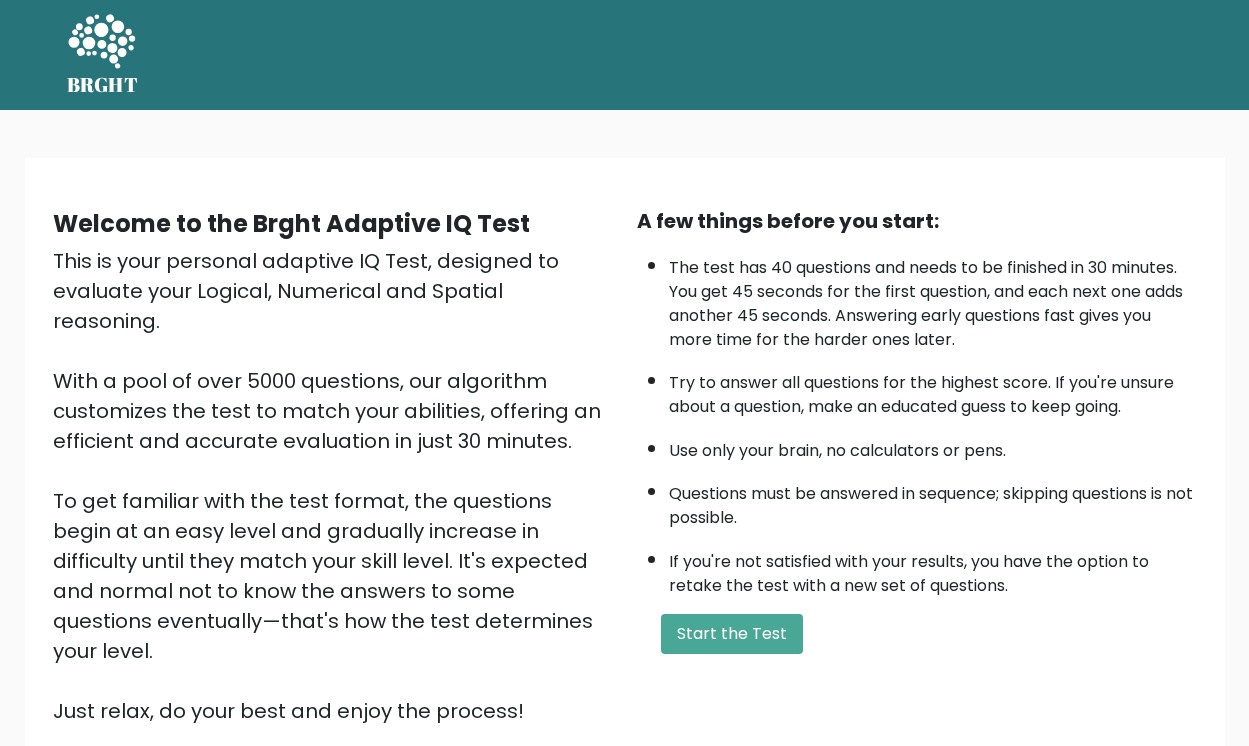scroll, scrollTop: 0, scrollLeft: 0, axis: both 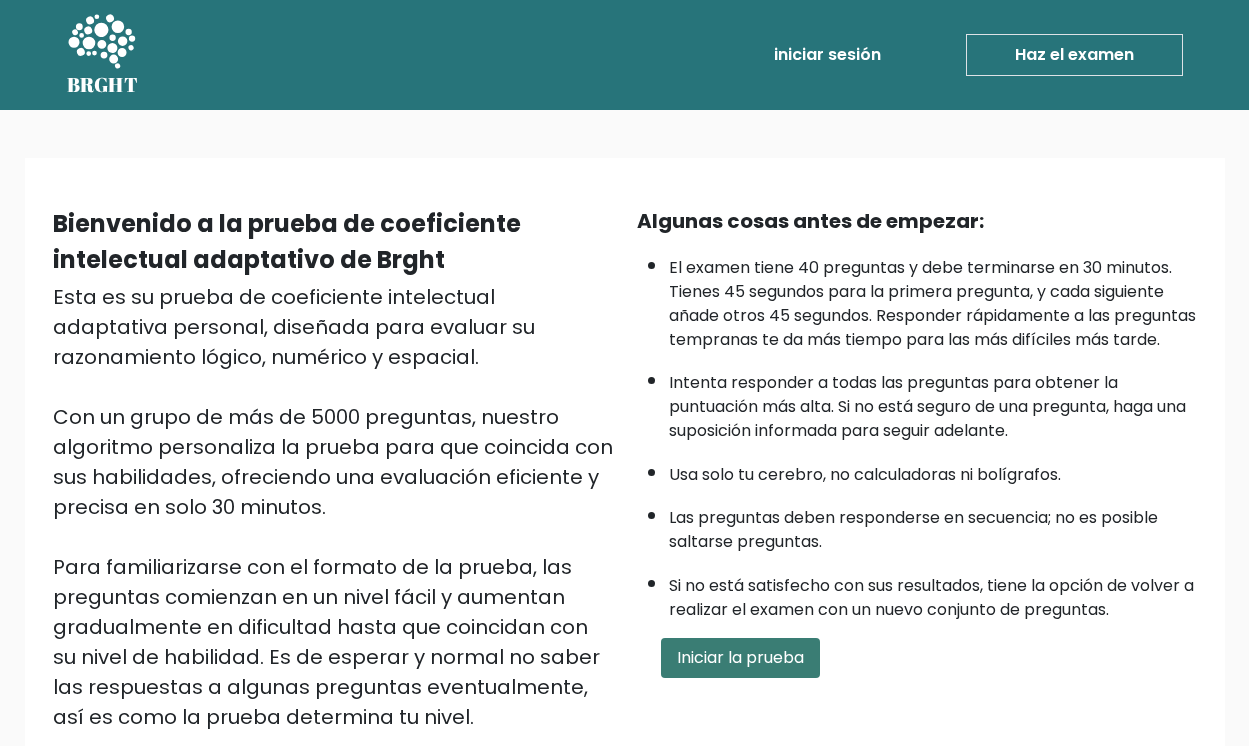 click on "Iniciar la prueba" at bounding box center [740, 658] 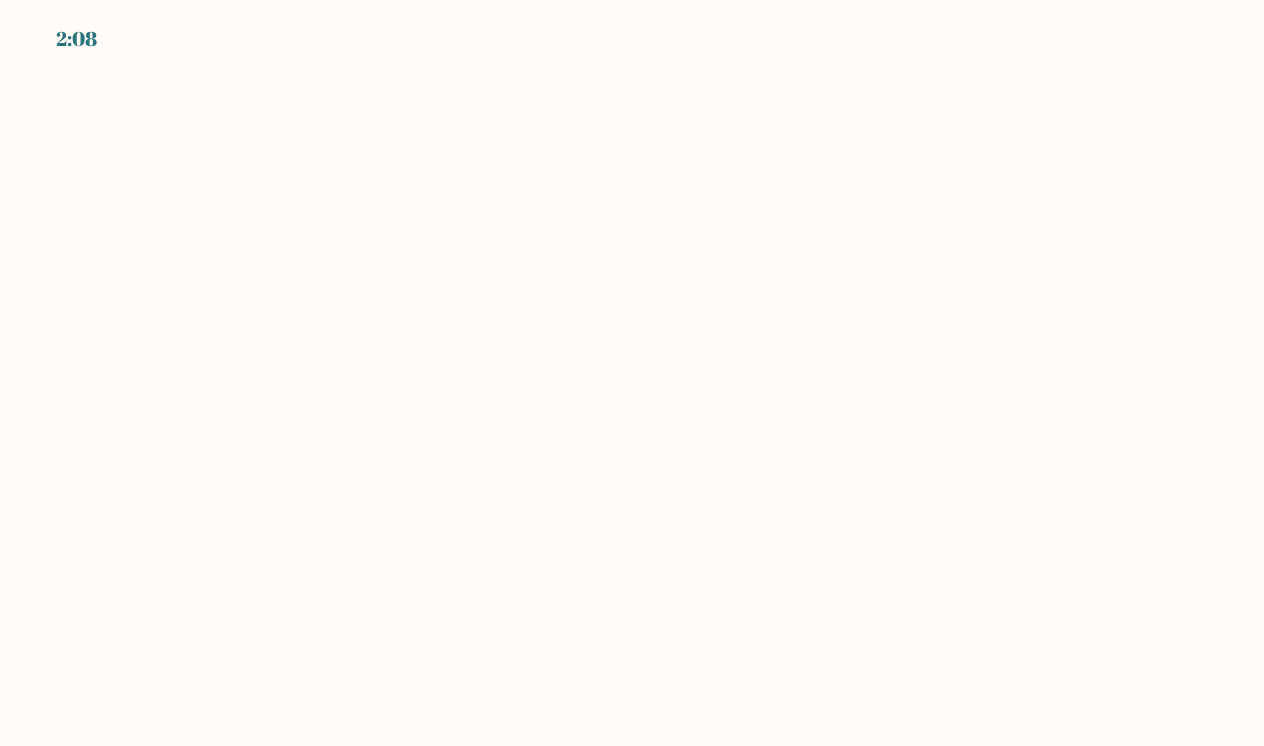 scroll, scrollTop: 0, scrollLeft: 0, axis: both 